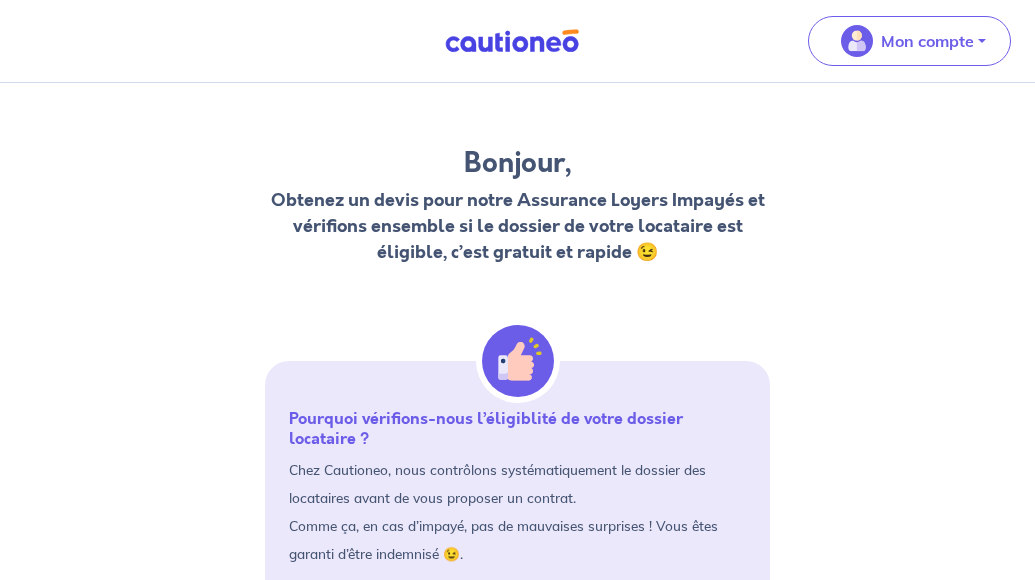 scroll, scrollTop: 0, scrollLeft: 0, axis: both 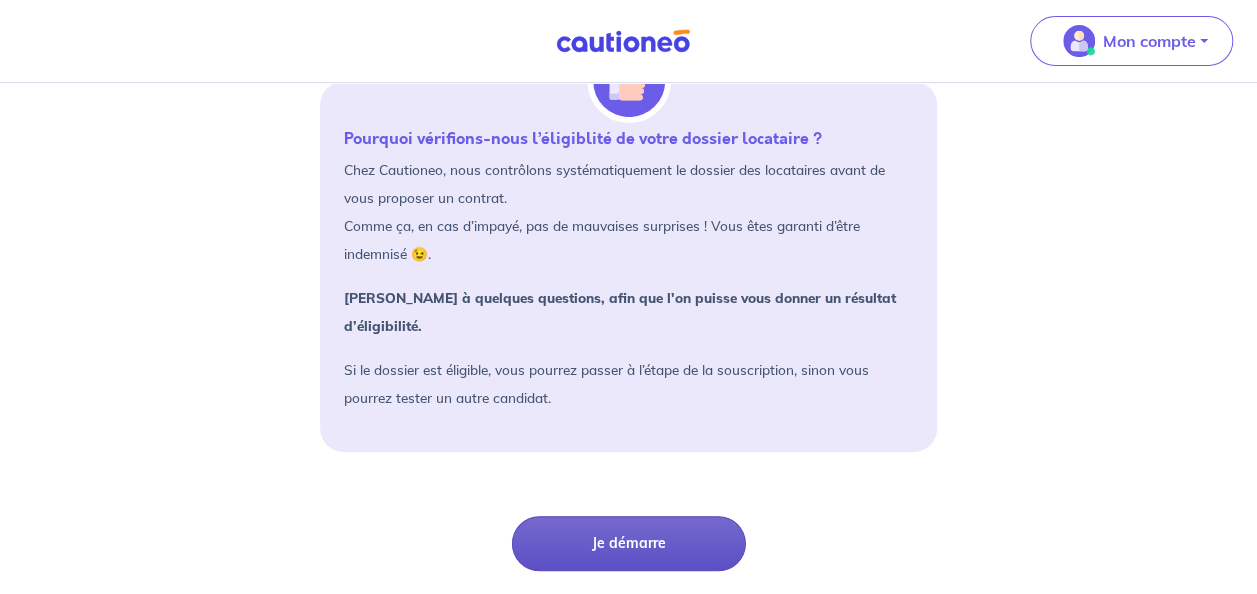 click on "Je démarre" at bounding box center [629, 543] 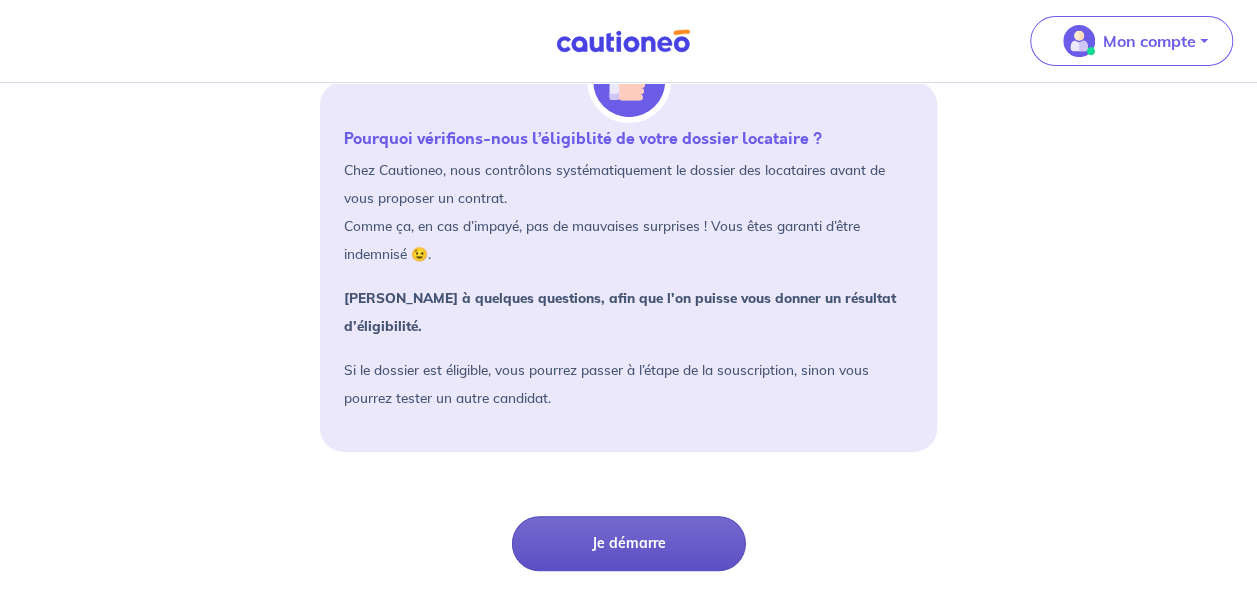 scroll, scrollTop: 18, scrollLeft: 0, axis: vertical 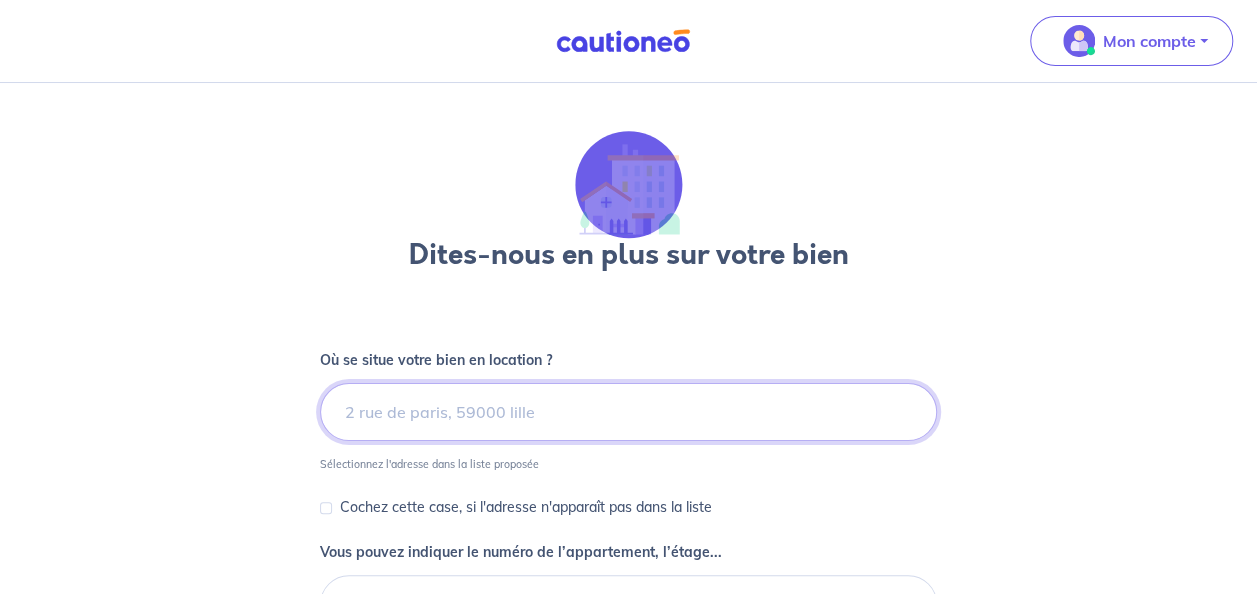 click at bounding box center (628, 412) 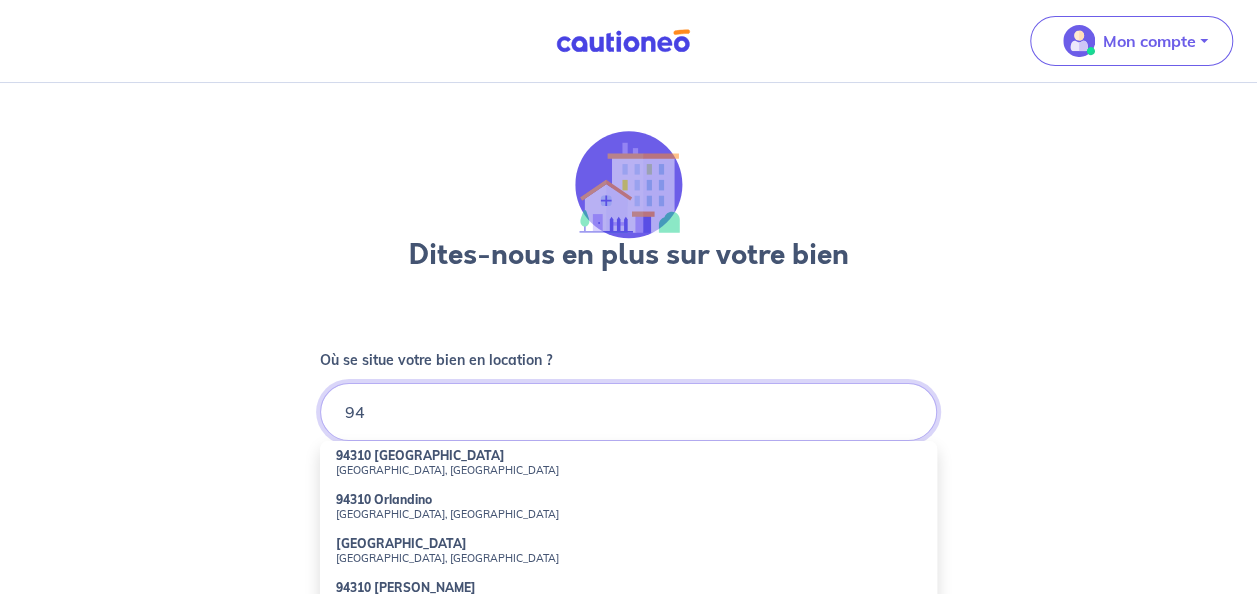 type on "9" 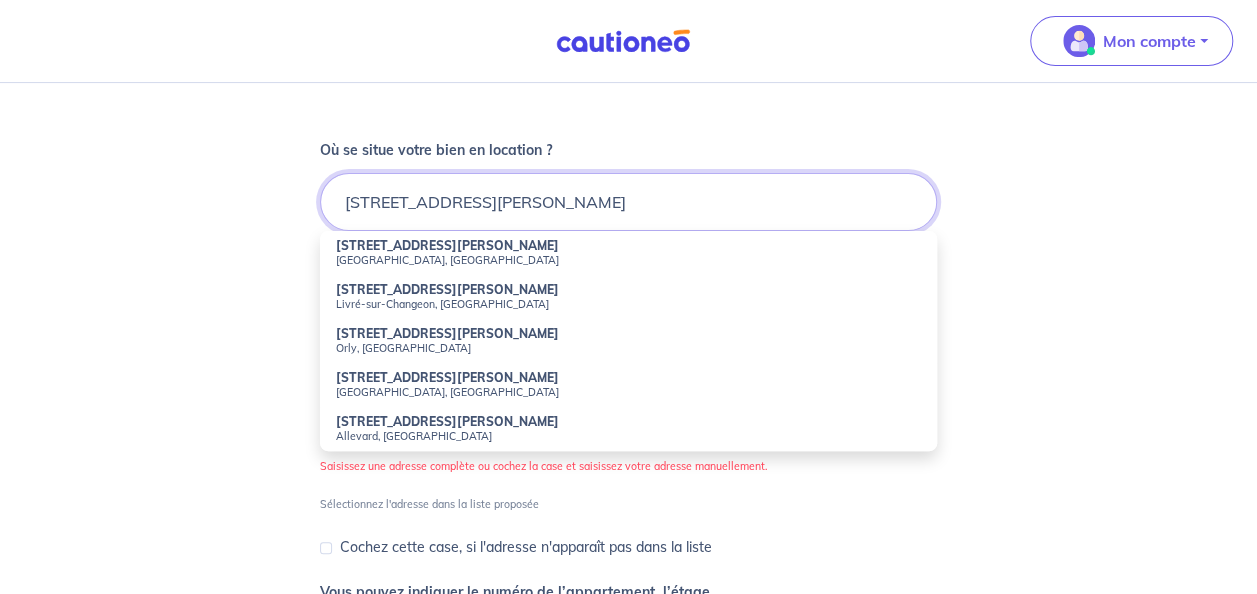 scroll, scrollTop: 212, scrollLeft: 0, axis: vertical 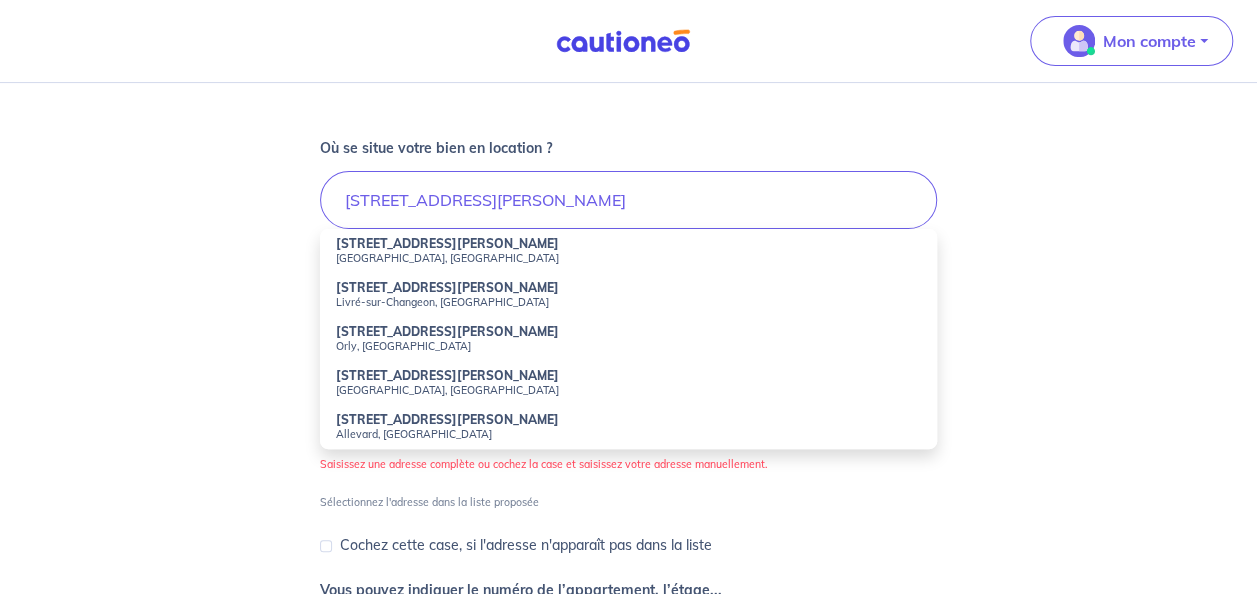 click on "[STREET_ADDRESS][PERSON_NAME]" at bounding box center [447, 331] 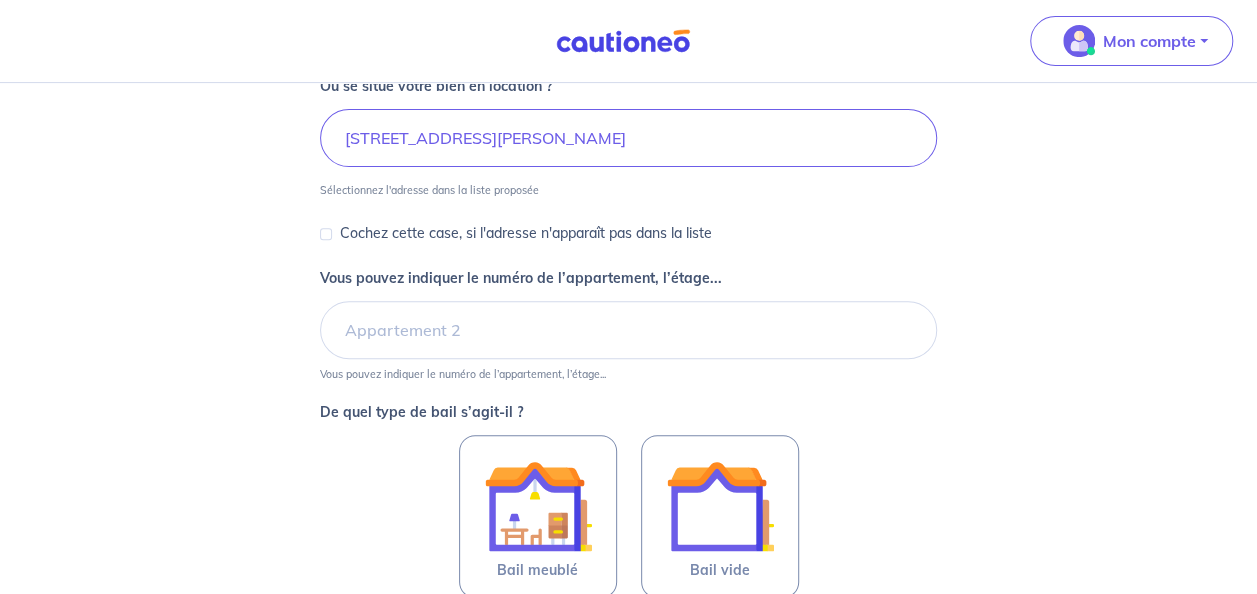 scroll, scrollTop: 292, scrollLeft: 0, axis: vertical 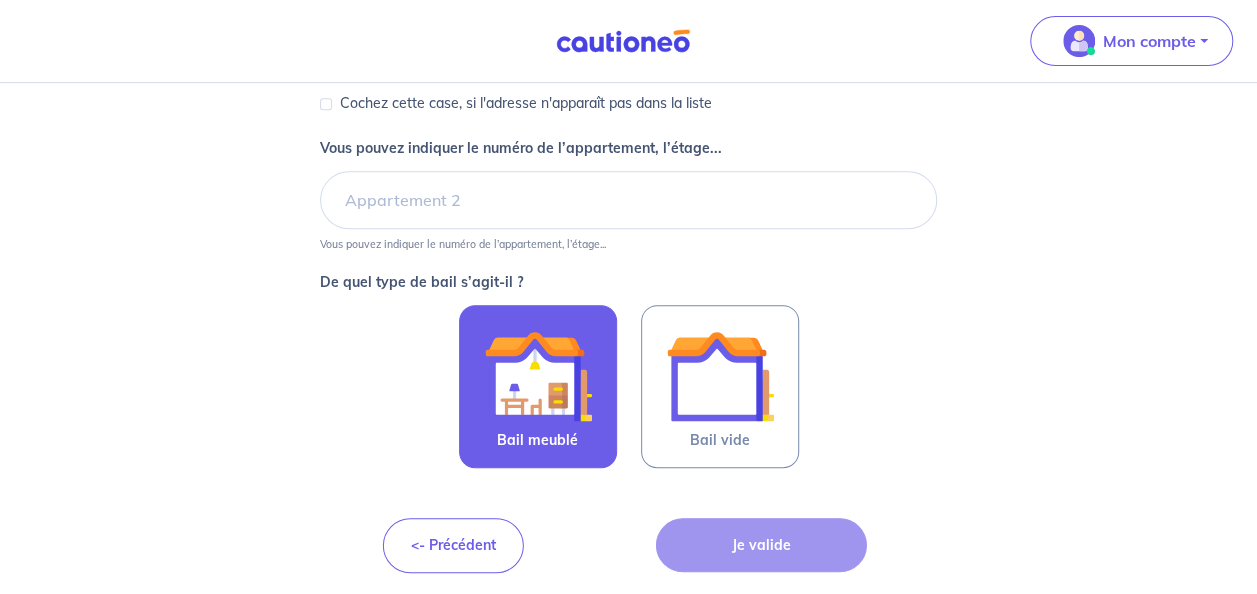 click at bounding box center (538, 376) 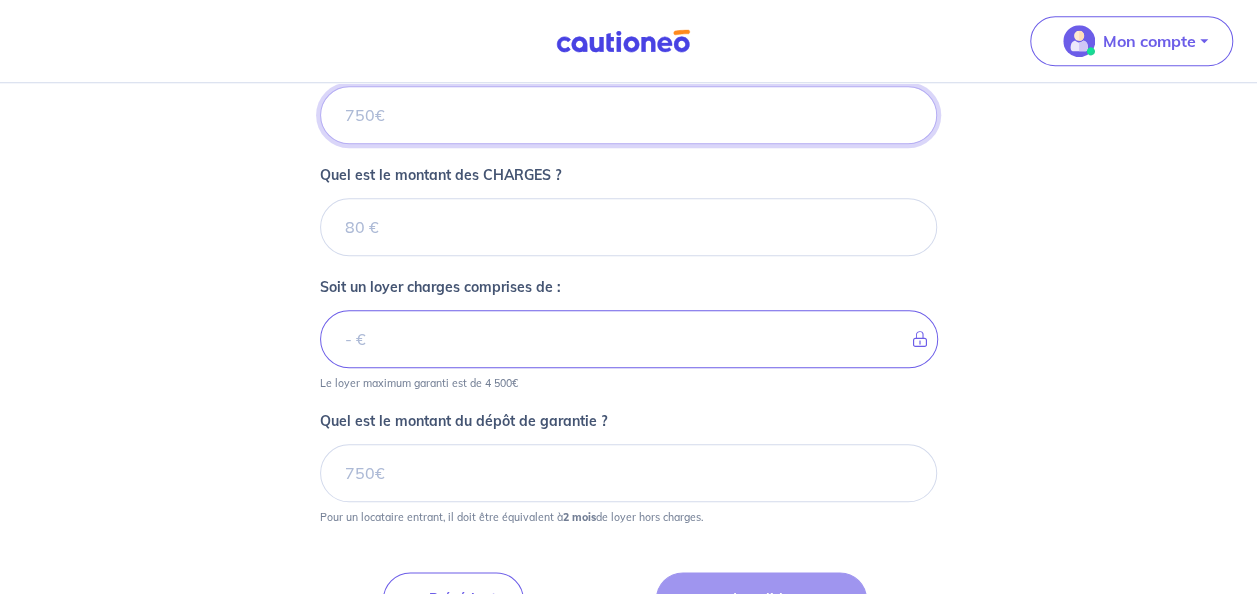scroll, scrollTop: 896, scrollLeft: 0, axis: vertical 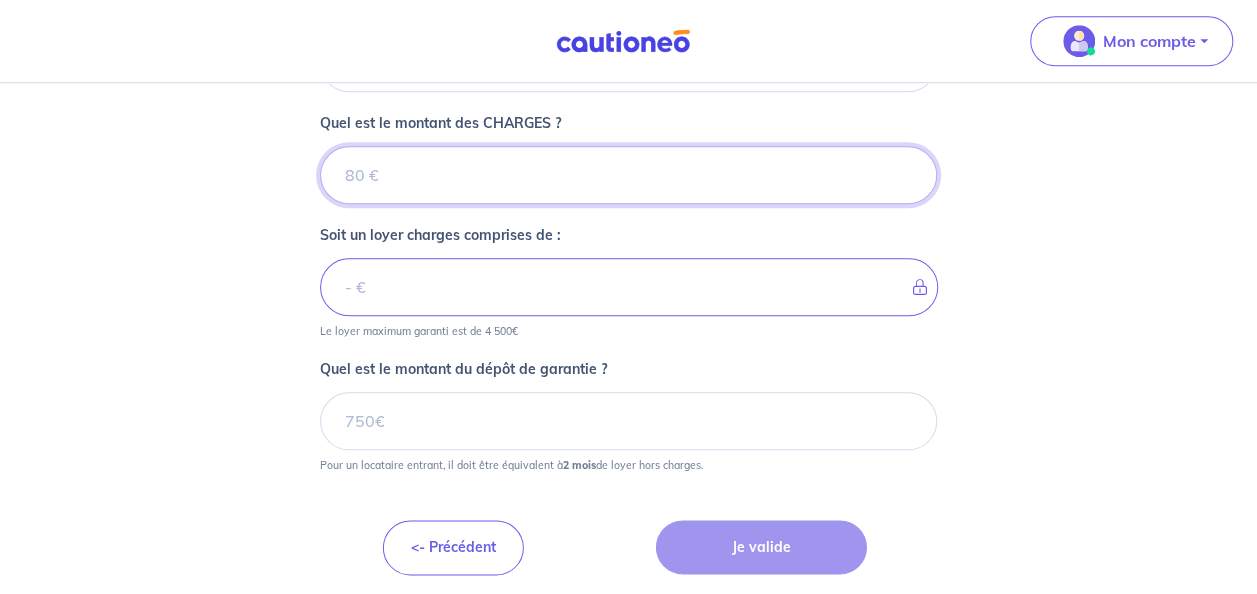 click on "Quel est le montant des CHARGES ?" at bounding box center (628, 175) 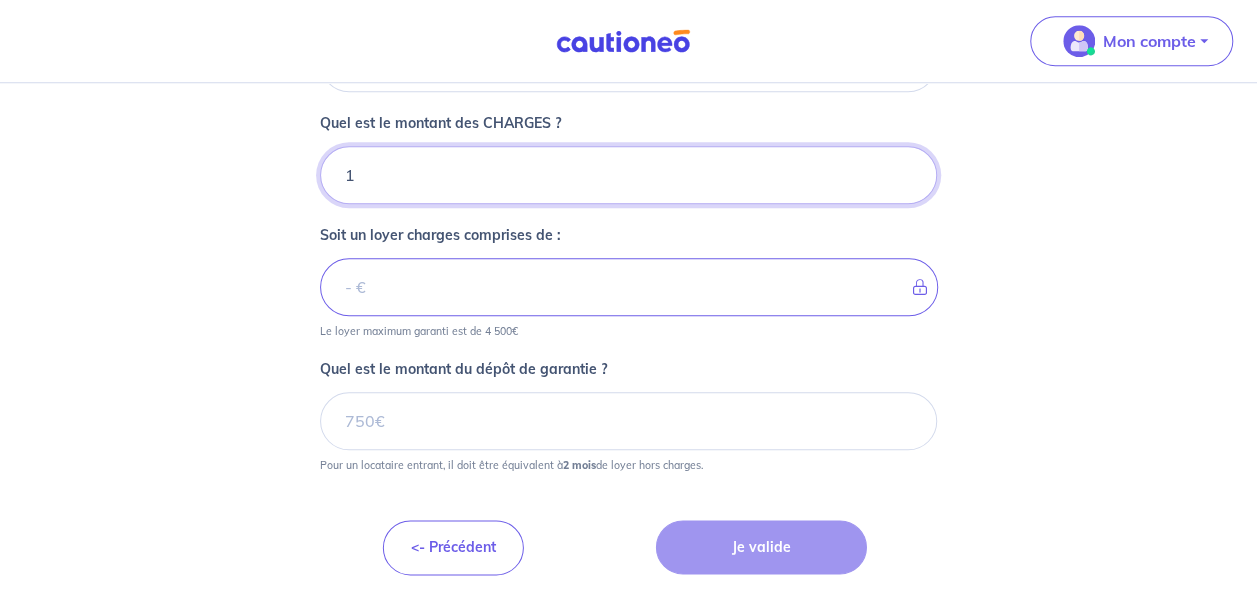 type on "17" 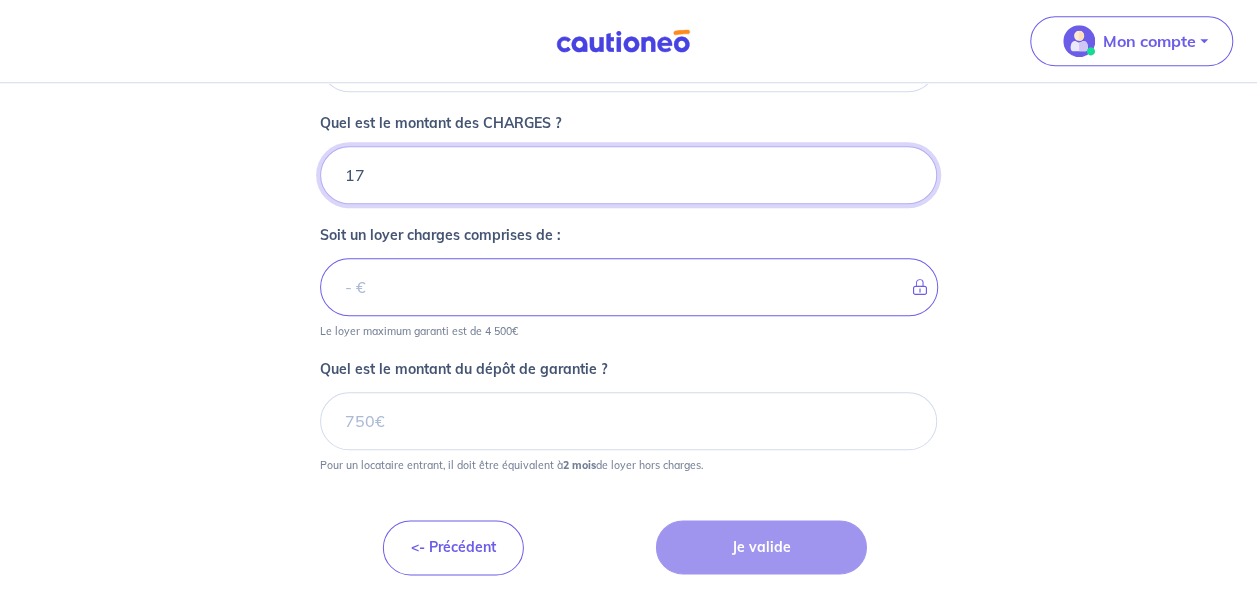 type 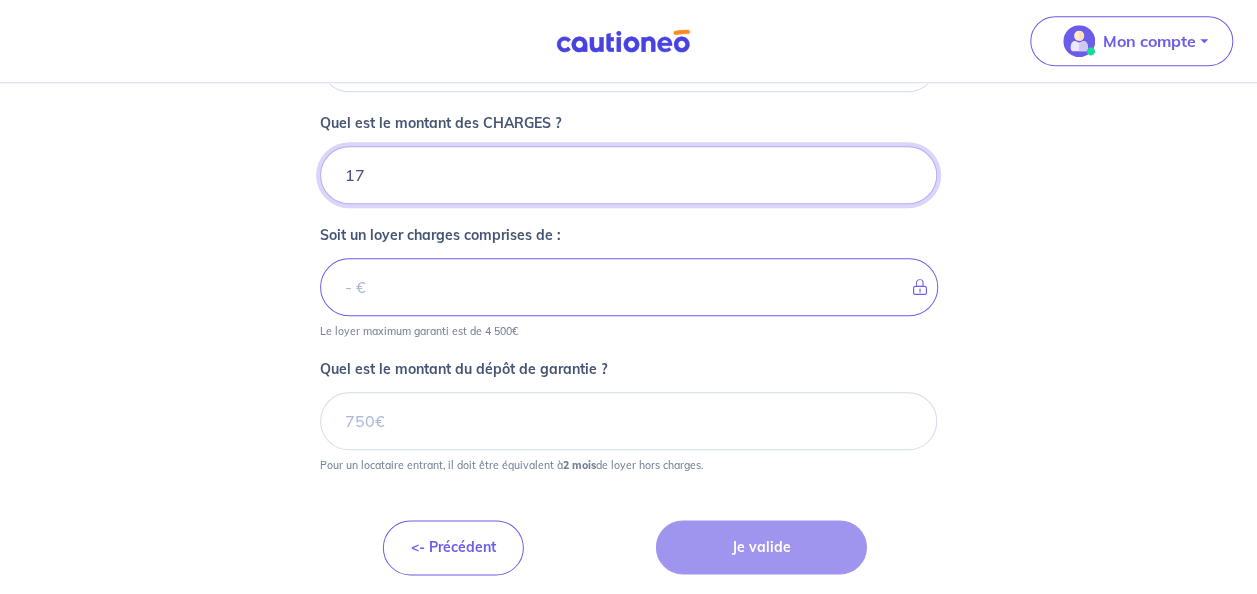 click on "17" at bounding box center (628, 175) 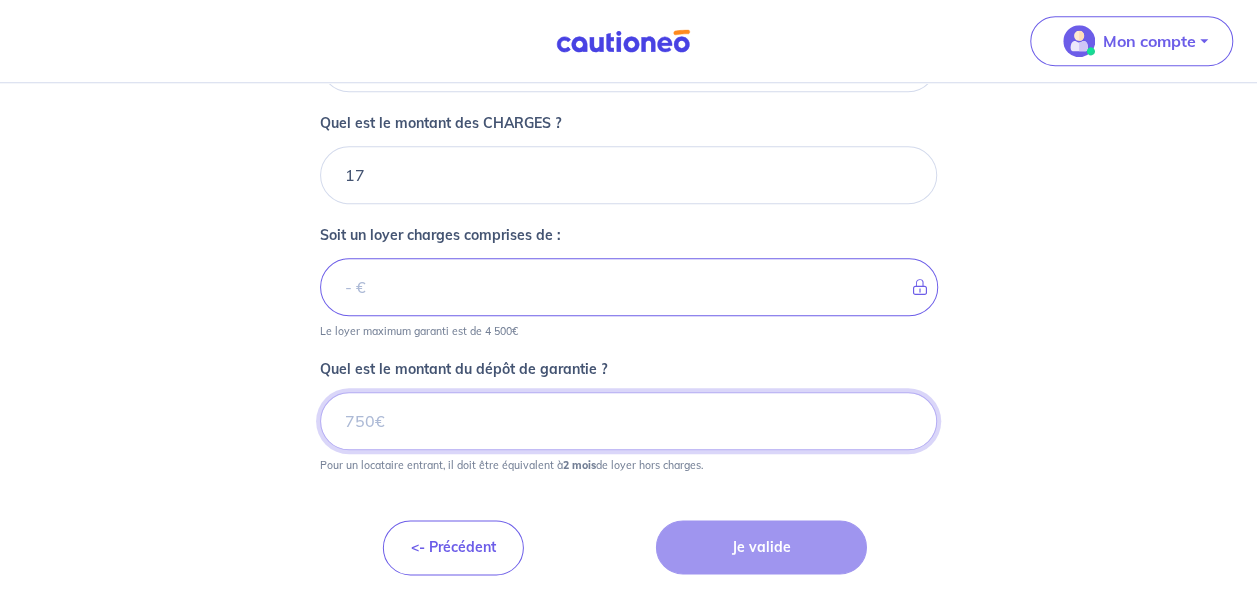 click on "Quel est le montant du dépôt de garantie ?" at bounding box center (628, 421) 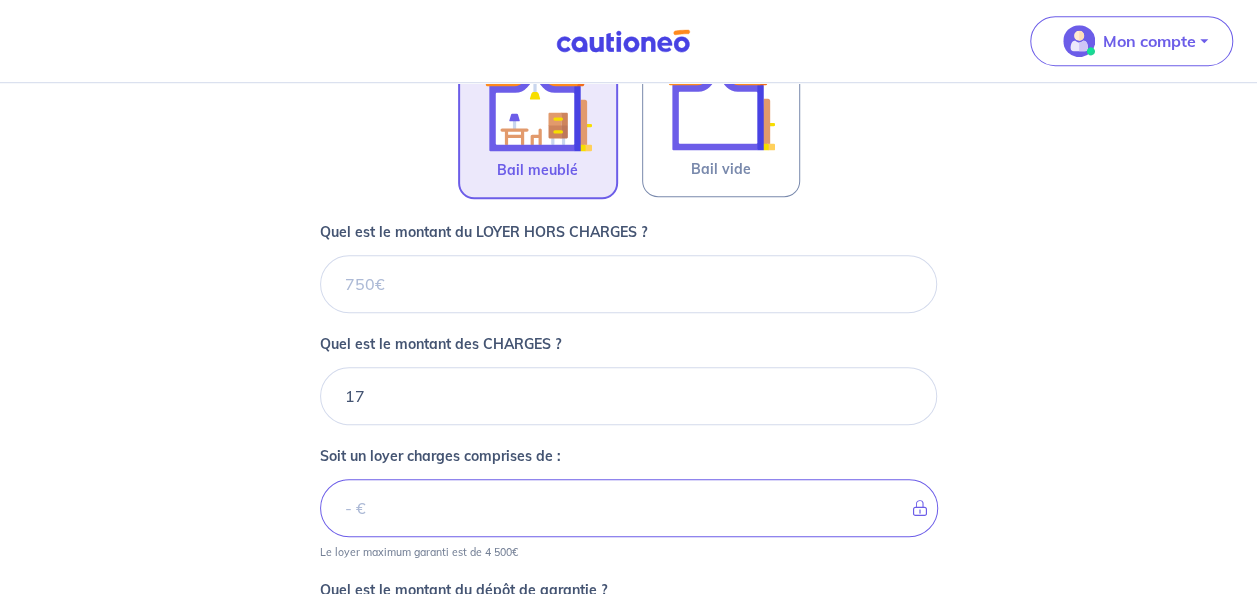 scroll, scrollTop: 671, scrollLeft: 0, axis: vertical 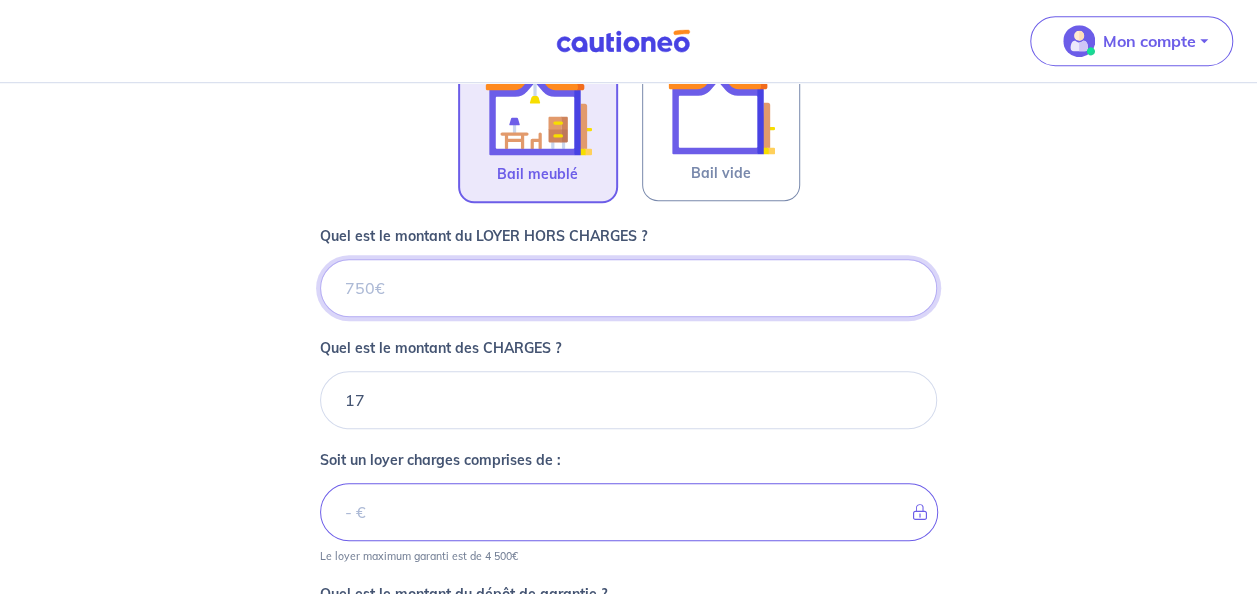 click on "Quel est le montant du LOYER HORS CHARGES ?" at bounding box center [628, 288] 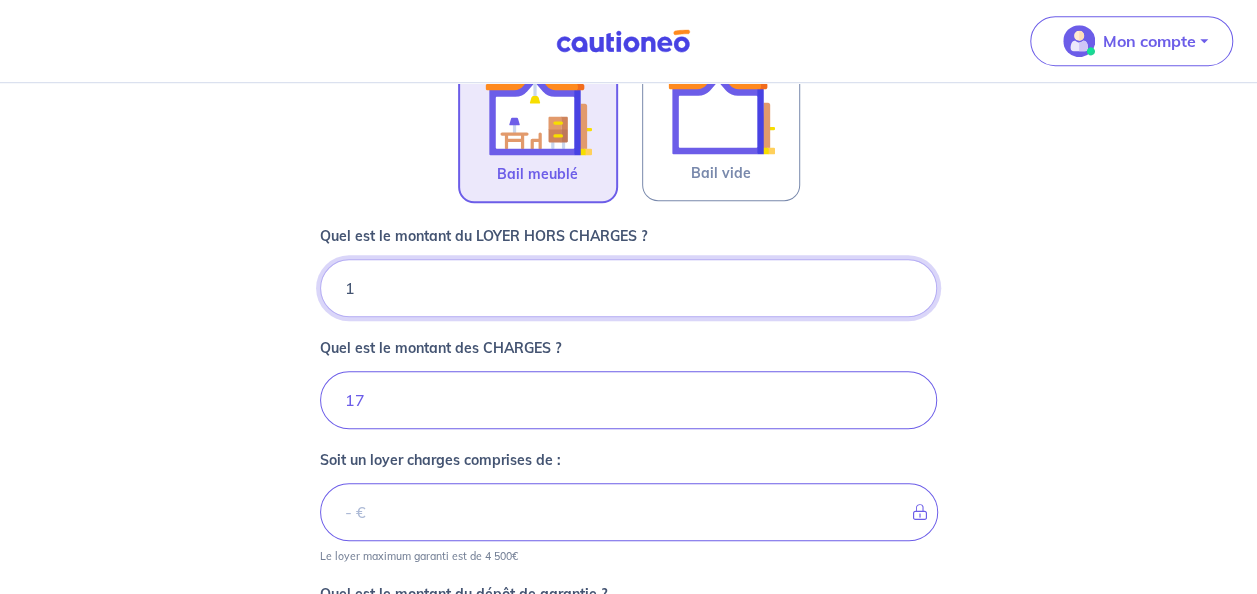 type on "16" 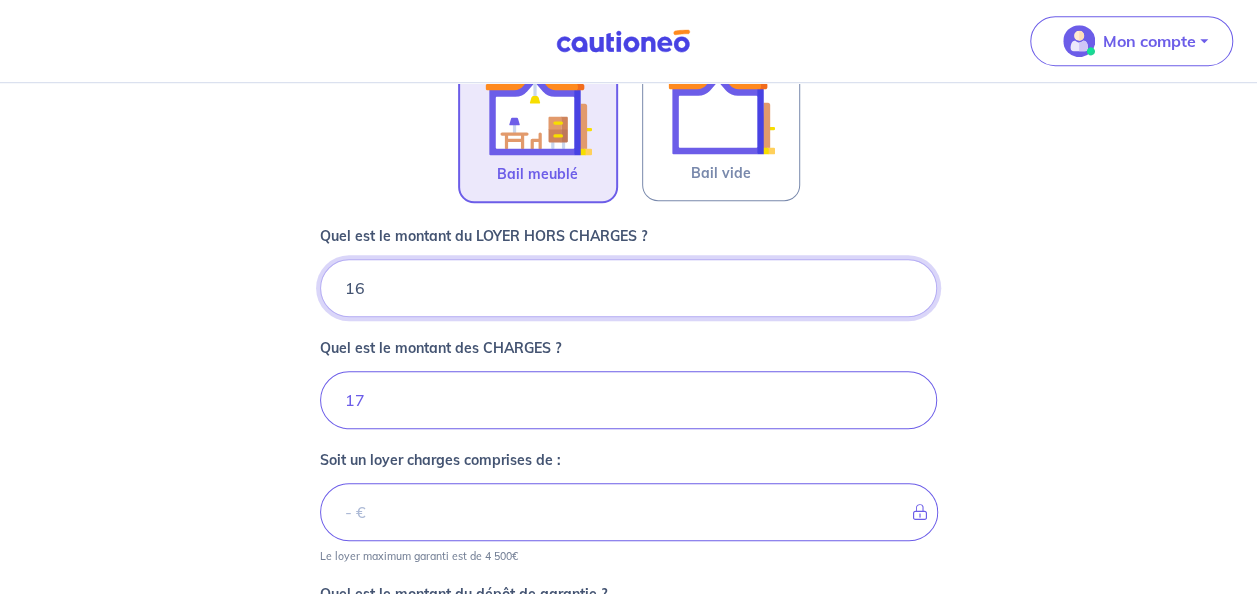 type on "18" 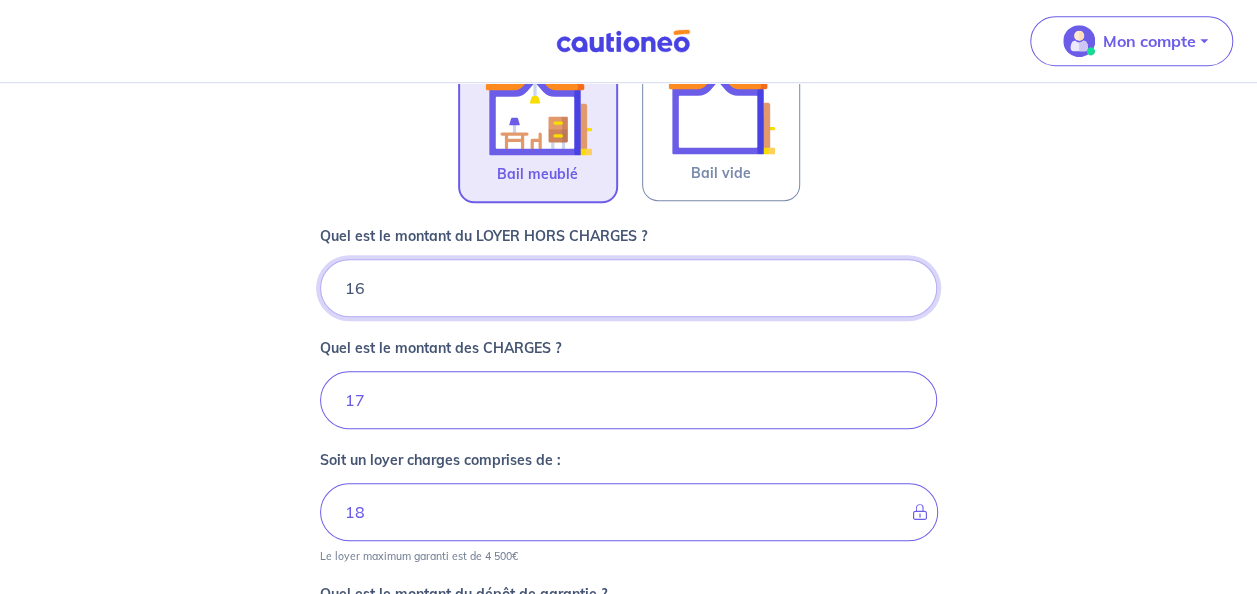 type on "160" 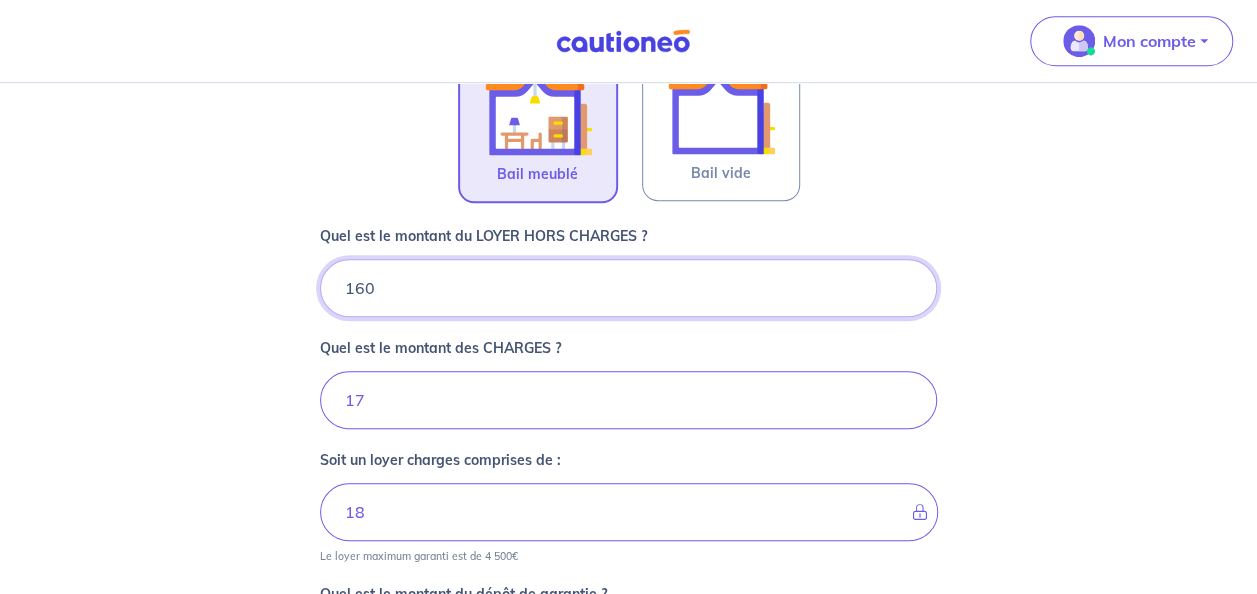 type on "33" 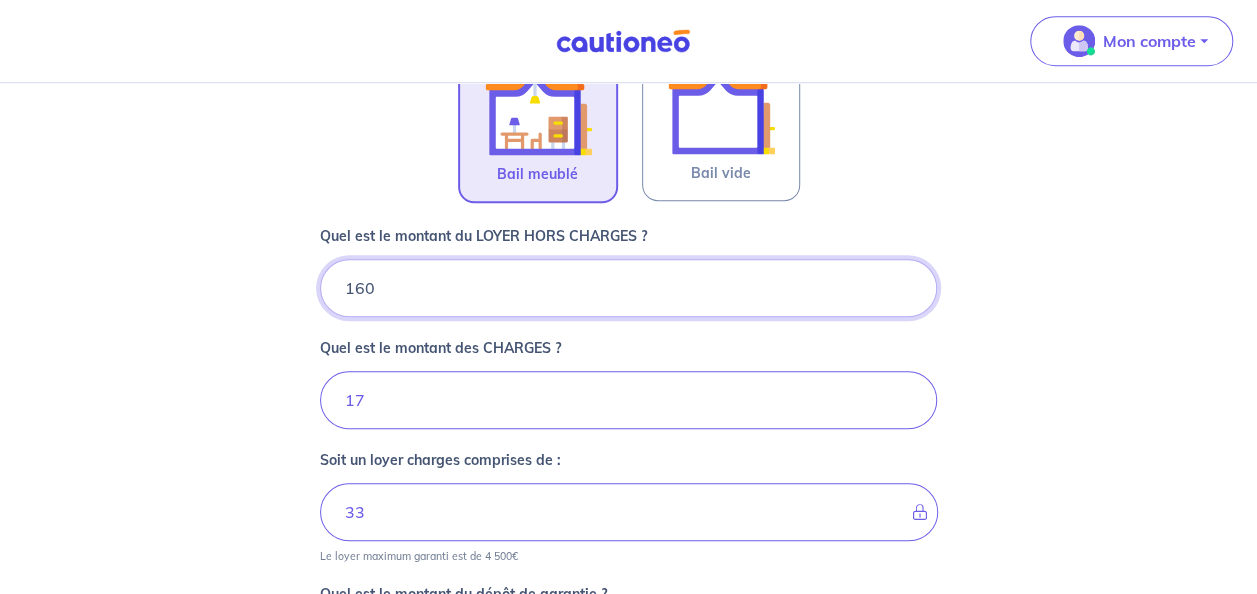 type on "1600" 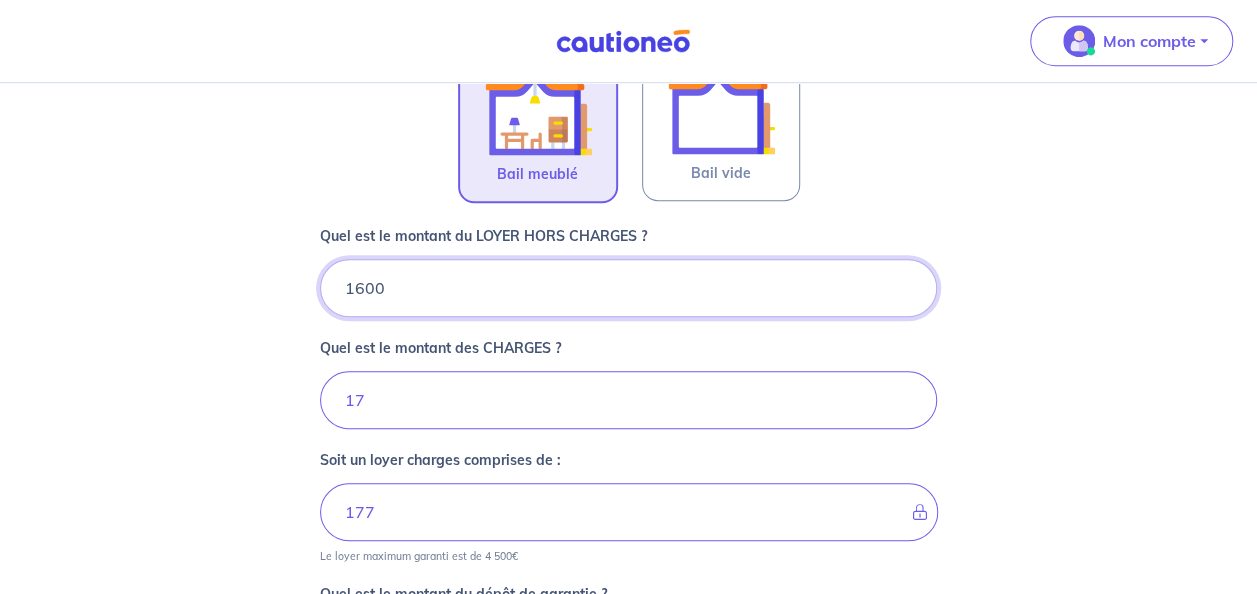 type on "1617" 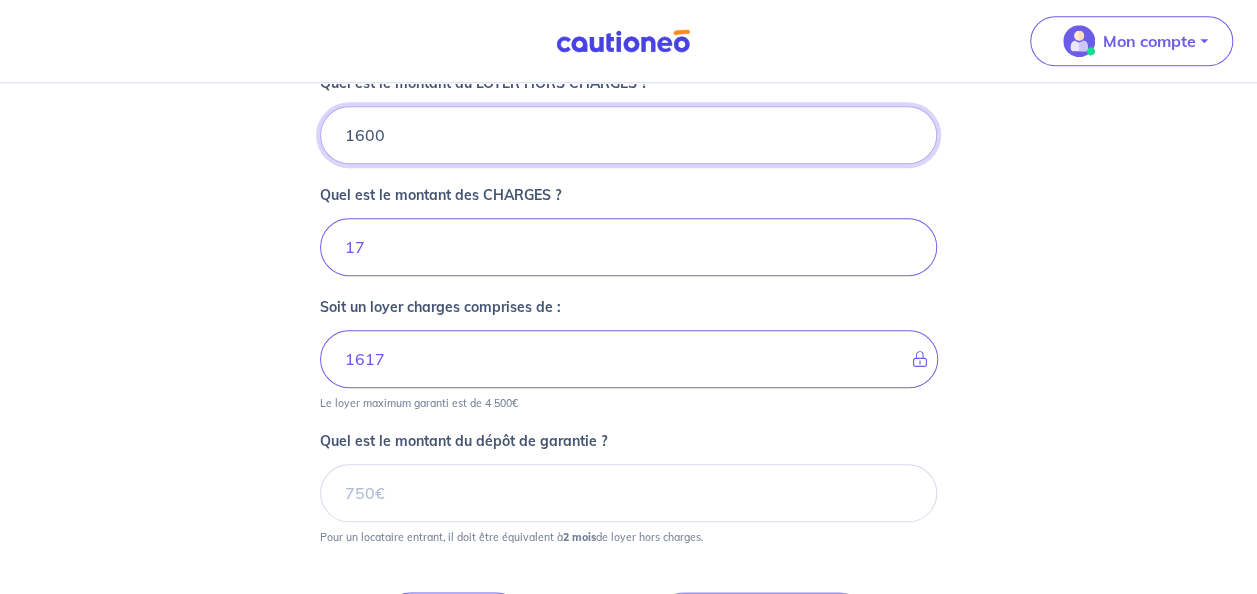 scroll, scrollTop: 867, scrollLeft: 0, axis: vertical 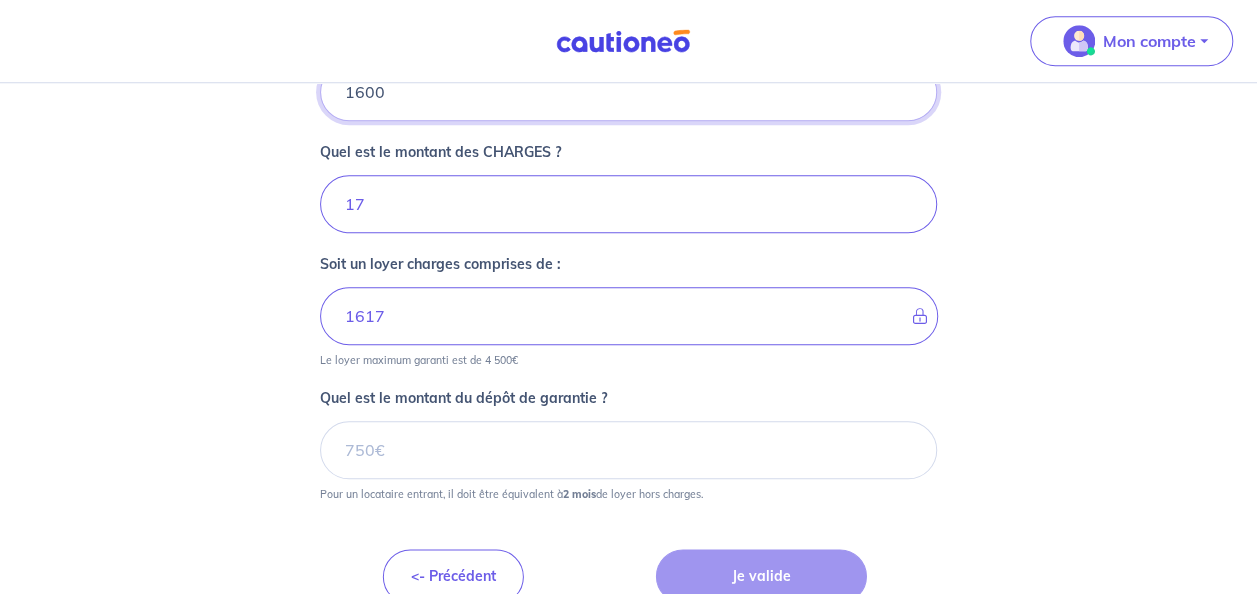 type on "1600" 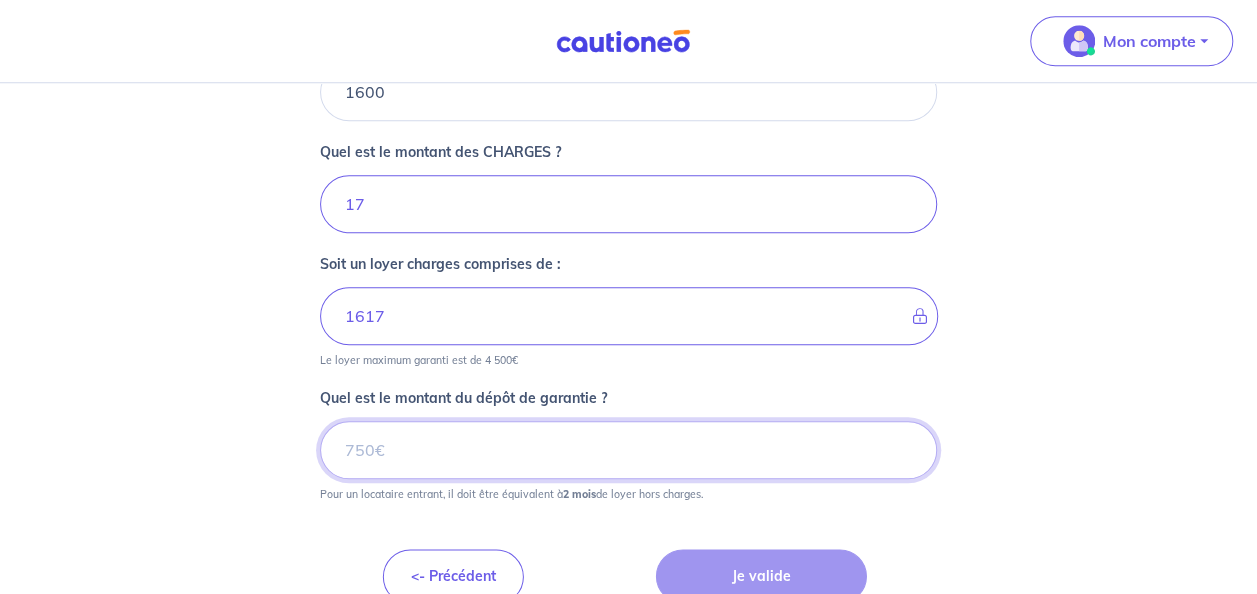 click on "Quel est le montant du dépôt de garantie ?" at bounding box center (628, 450) 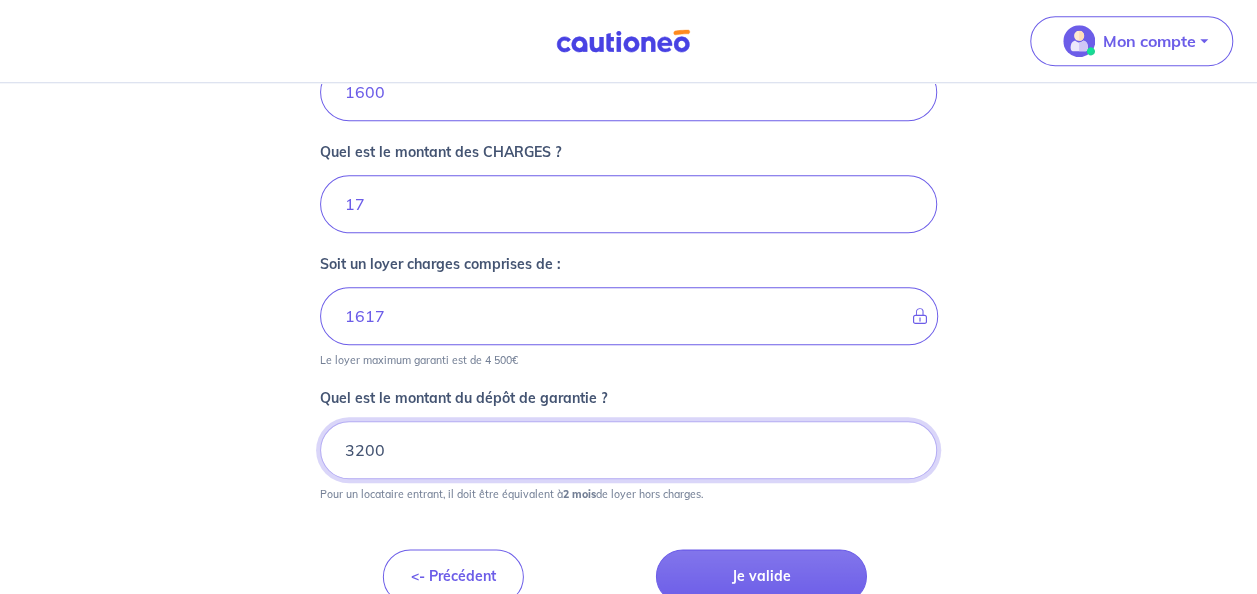 type on "3200" 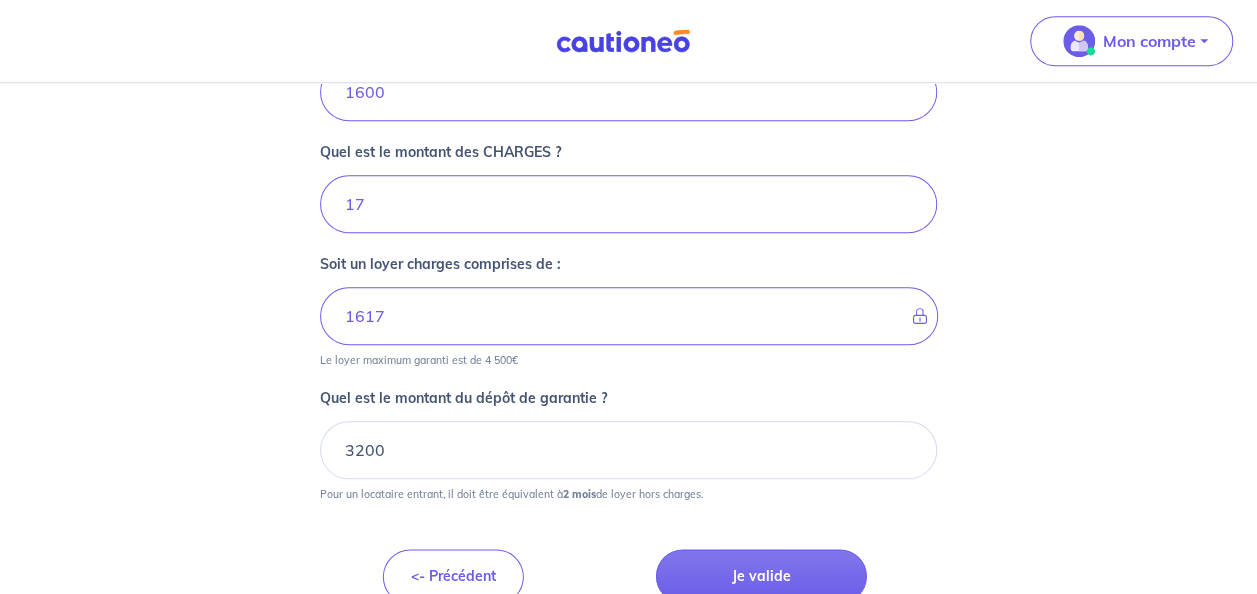 click on "Pour un locataire entrant, il doit être équivalent à  2 mois  de loyer hors charges." at bounding box center [628, 490] 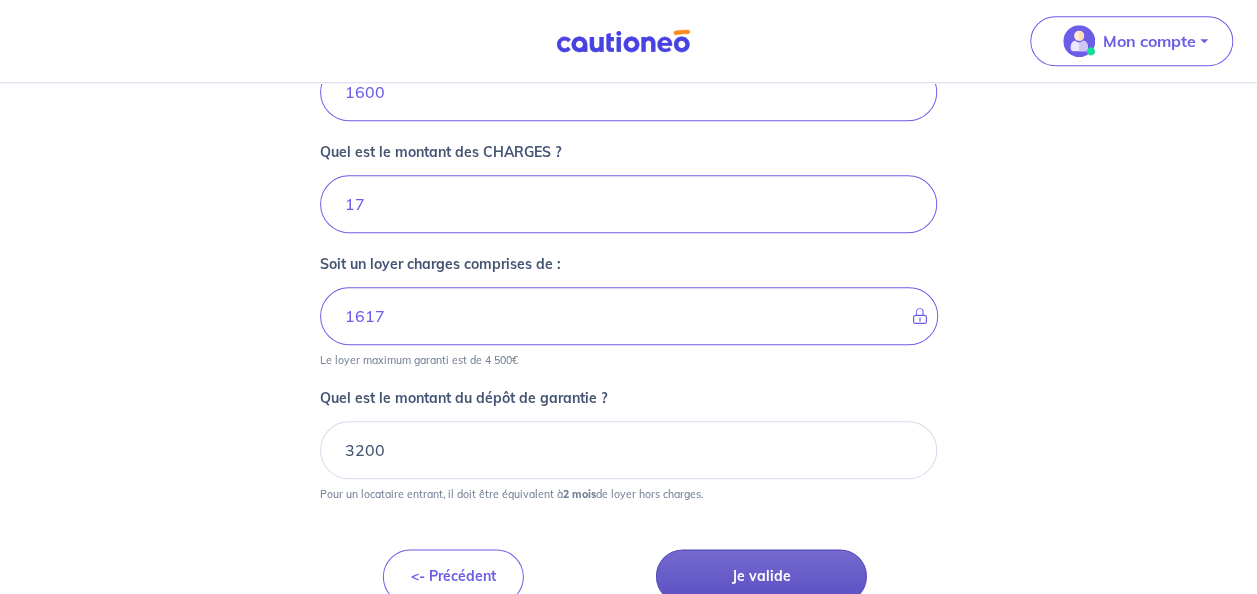 click on "Je valide" at bounding box center [761, 576] 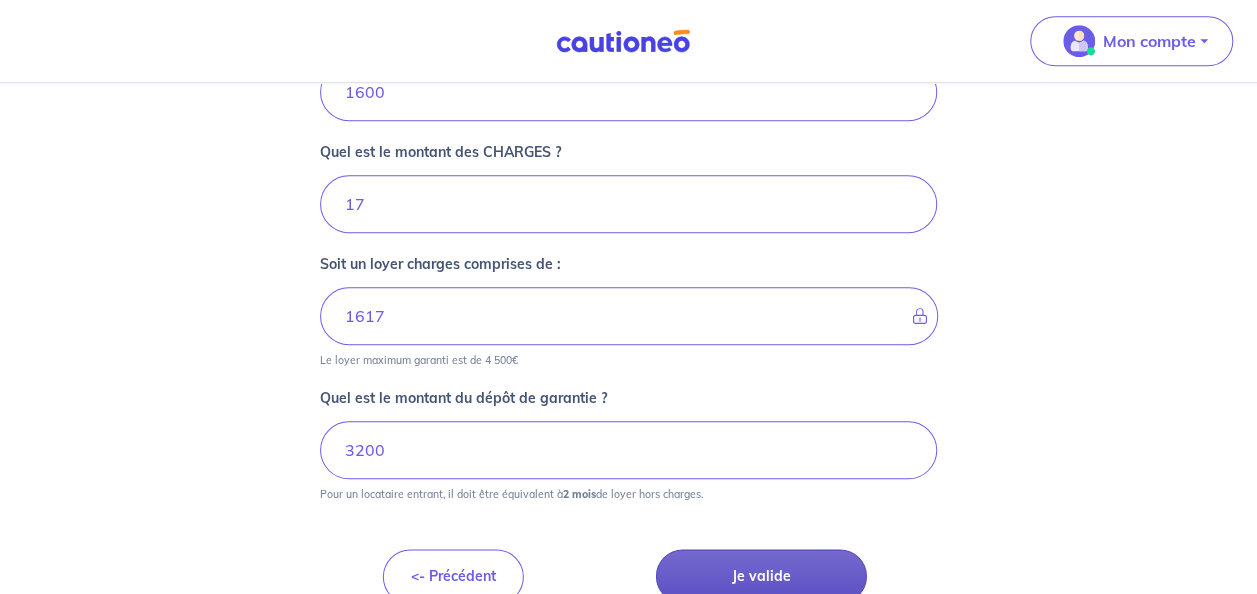 scroll, scrollTop: 0, scrollLeft: 0, axis: both 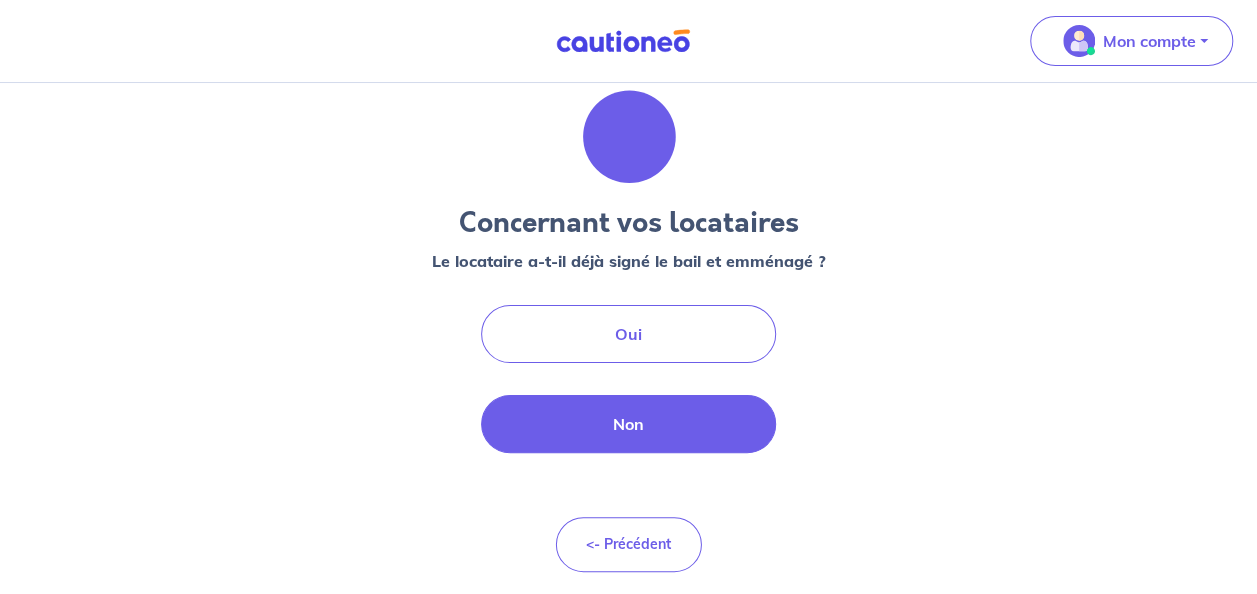 click on "Non" at bounding box center [629, 424] 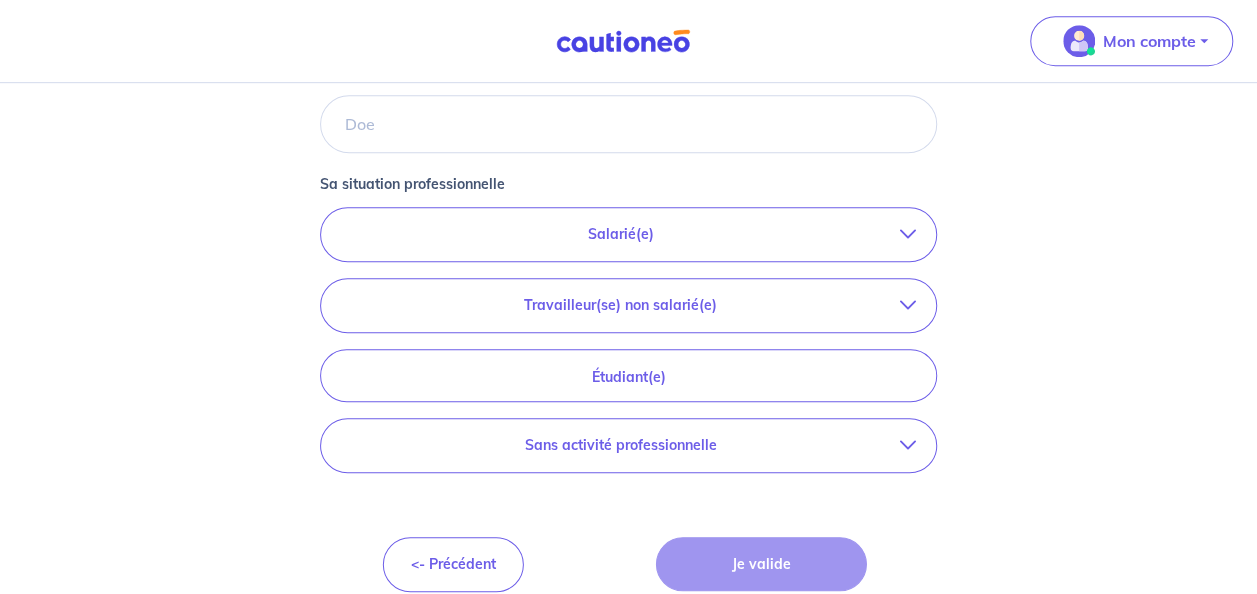 scroll, scrollTop: 564, scrollLeft: 0, axis: vertical 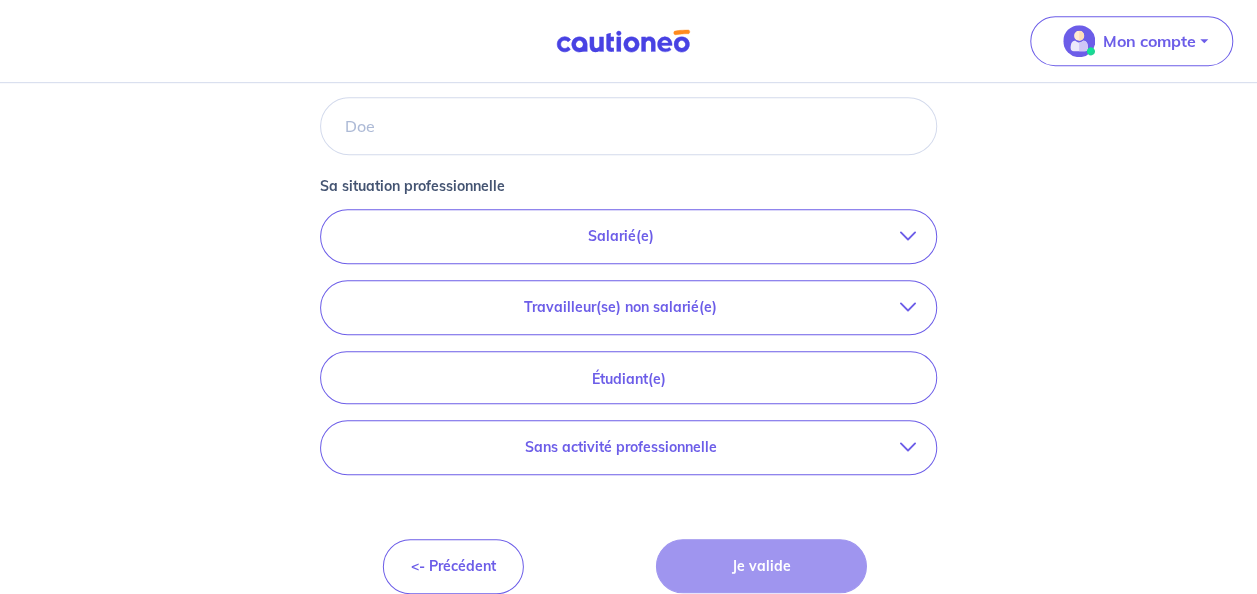 click at bounding box center (908, 447) 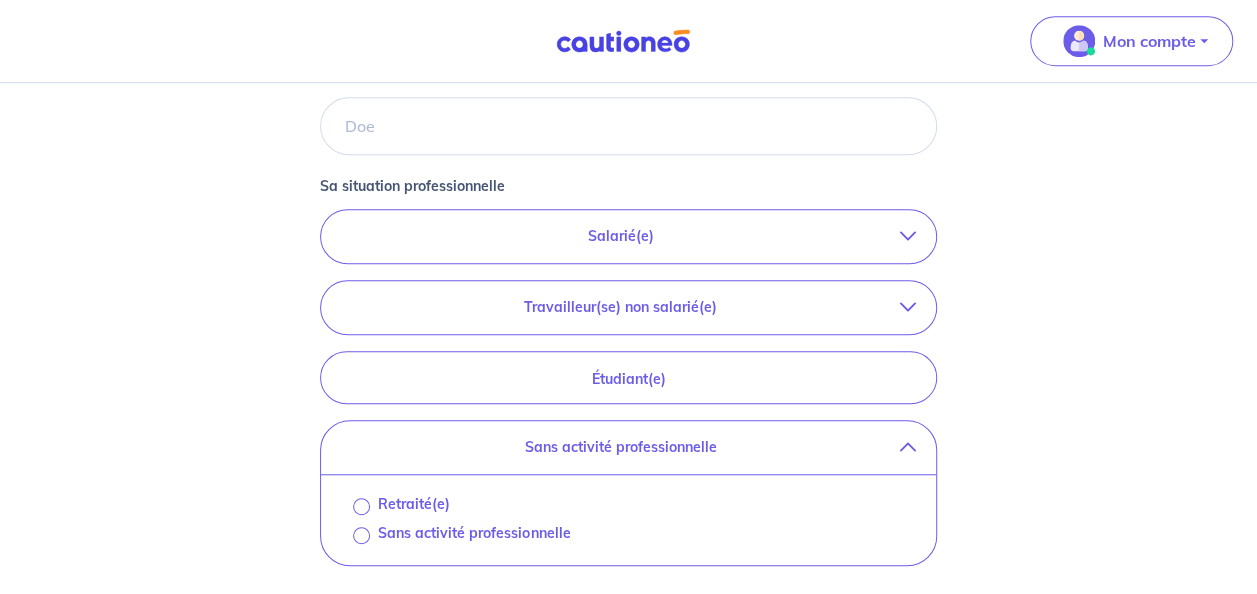click at bounding box center [908, 236] 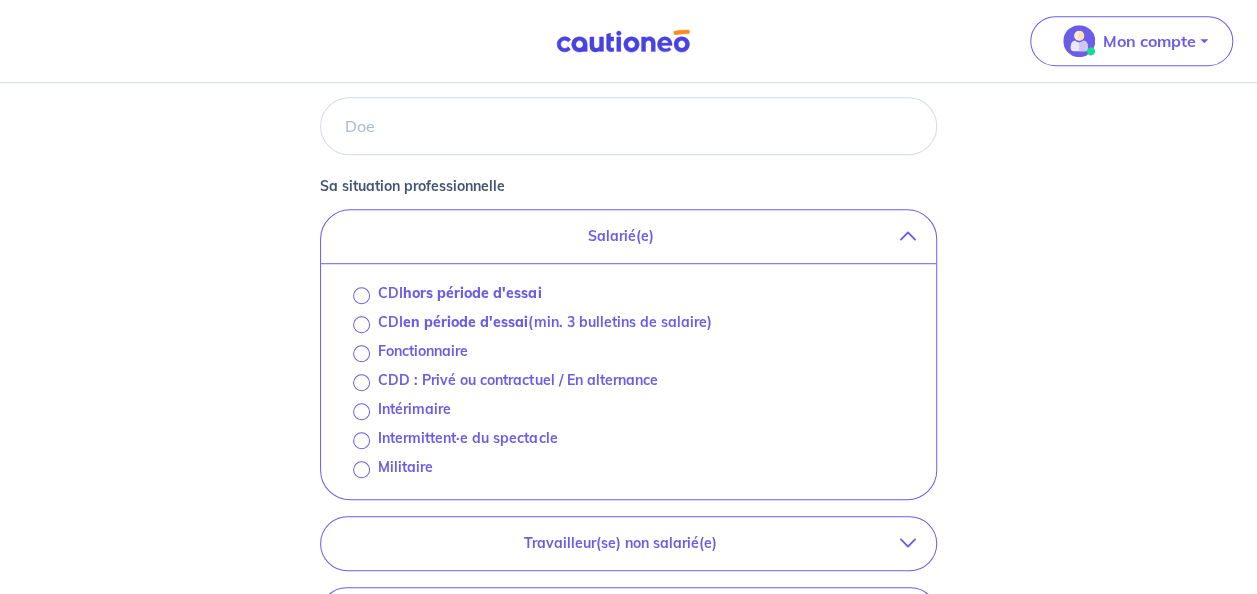 click at bounding box center [908, 236] 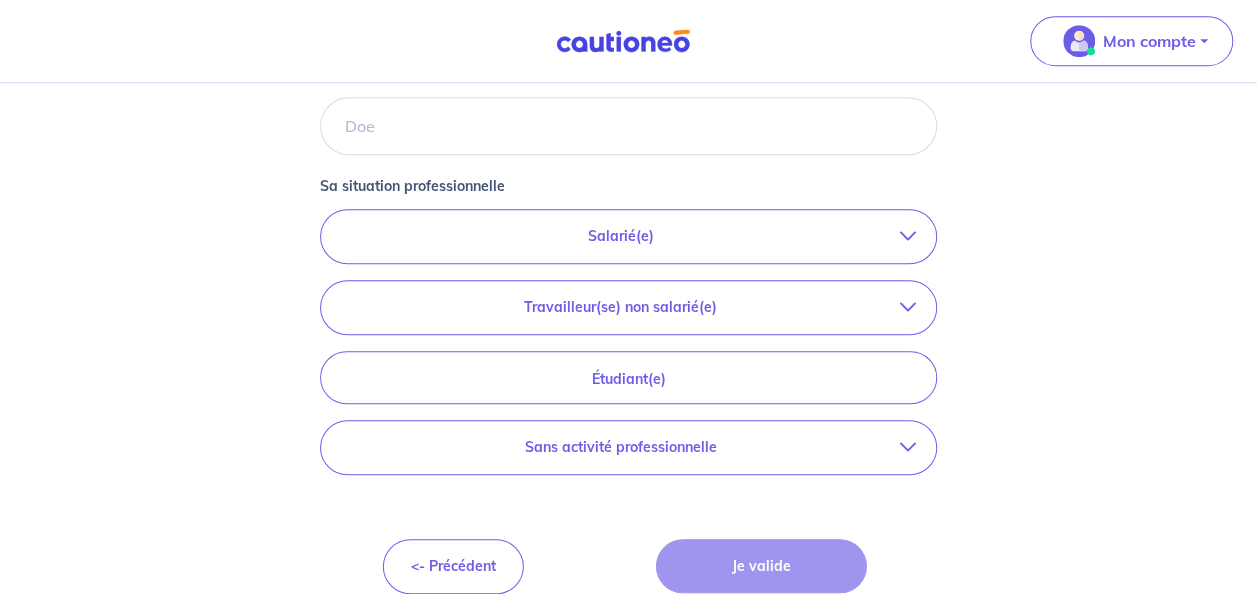 click at bounding box center [908, 307] 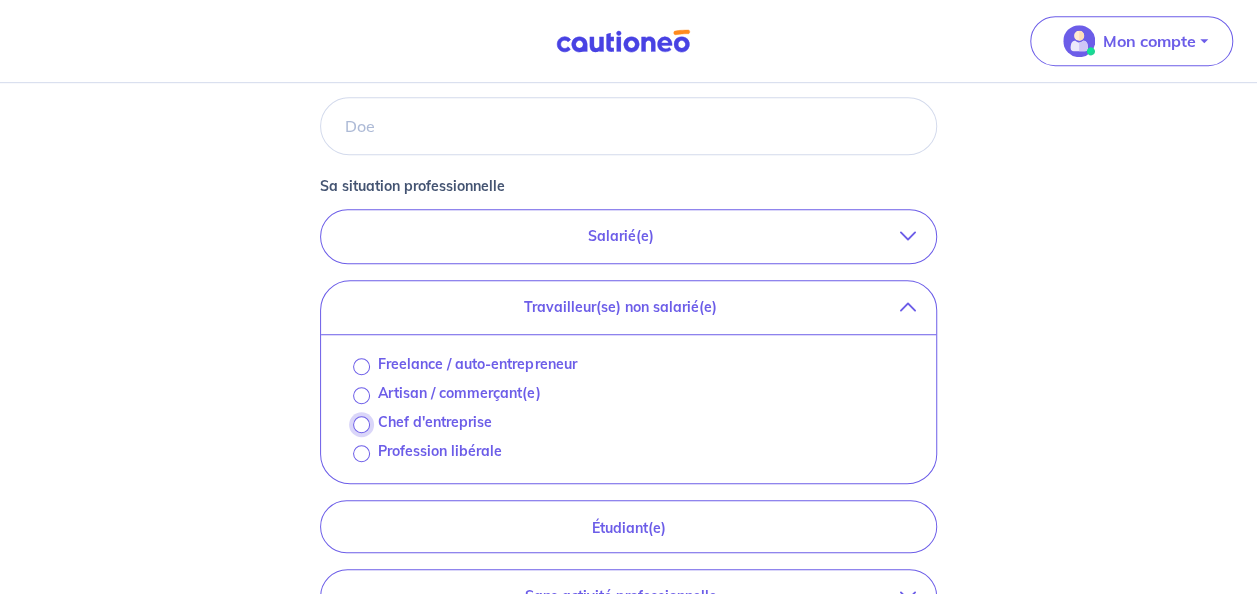 click on "Chef d'entreprise" at bounding box center (361, 424) 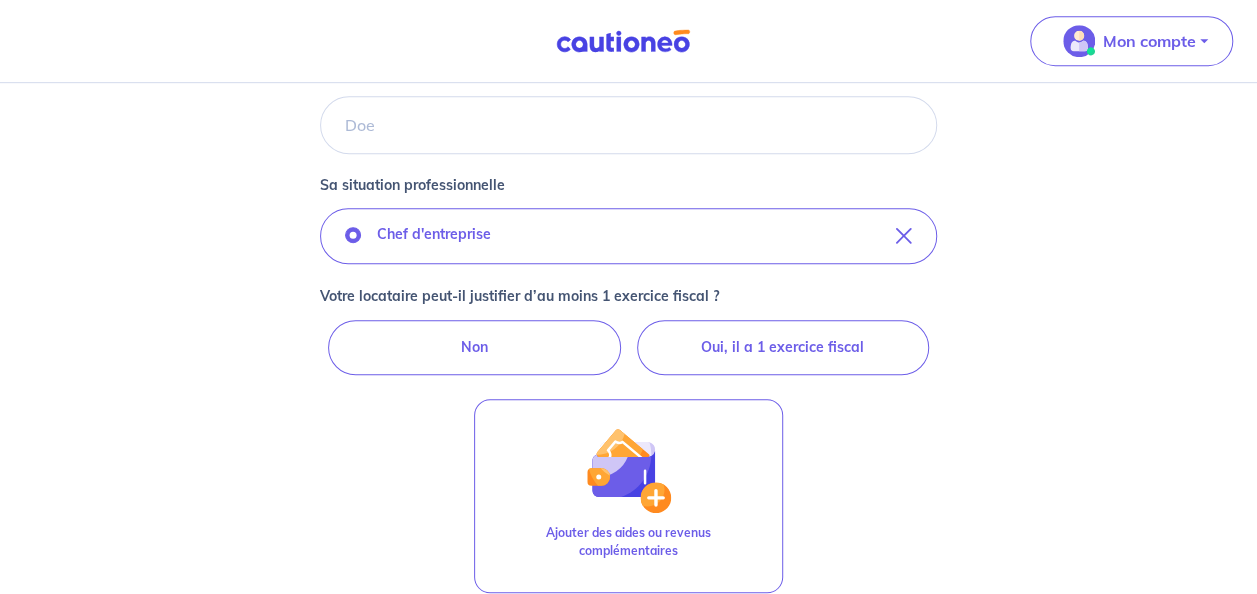 scroll, scrollTop: 568, scrollLeft: 0, axis: vertical 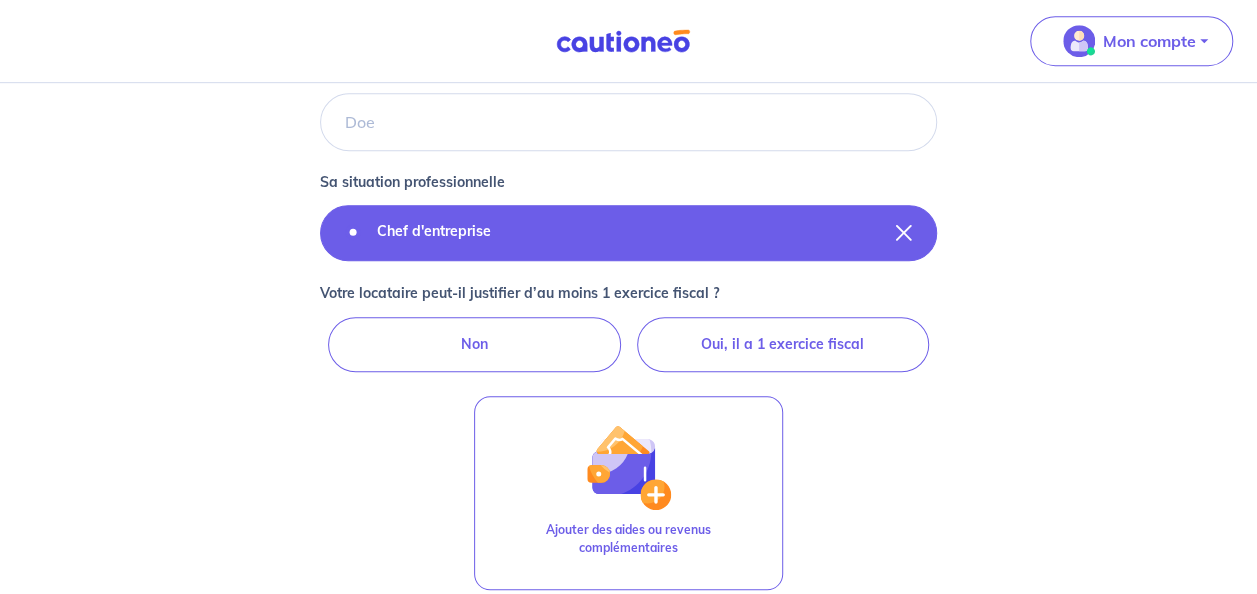 click at bounding box center [904, 233] 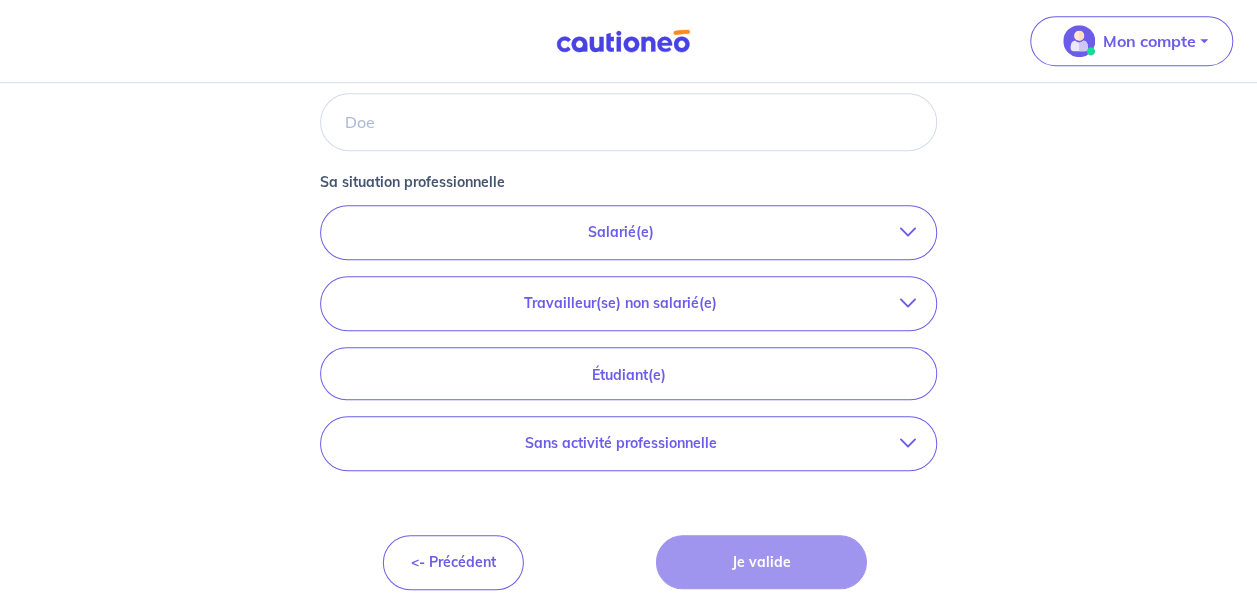 click on "Salarié(e)" at bounding box center [628, 232] 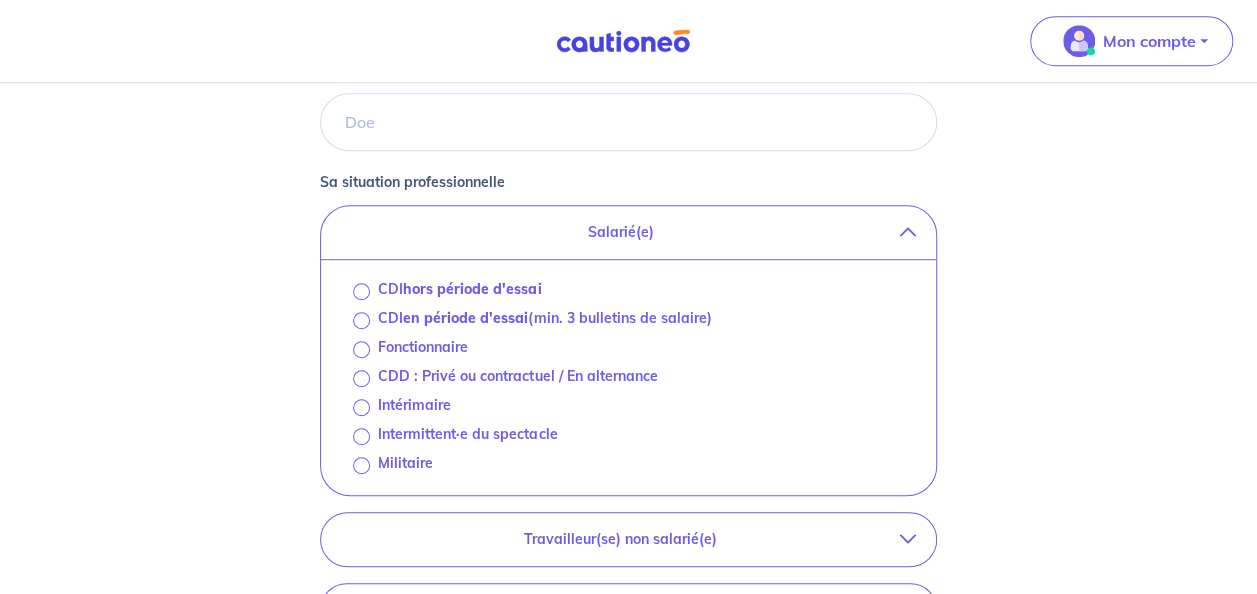 click on "Salarié(e)" at bounding box center (628, 232) 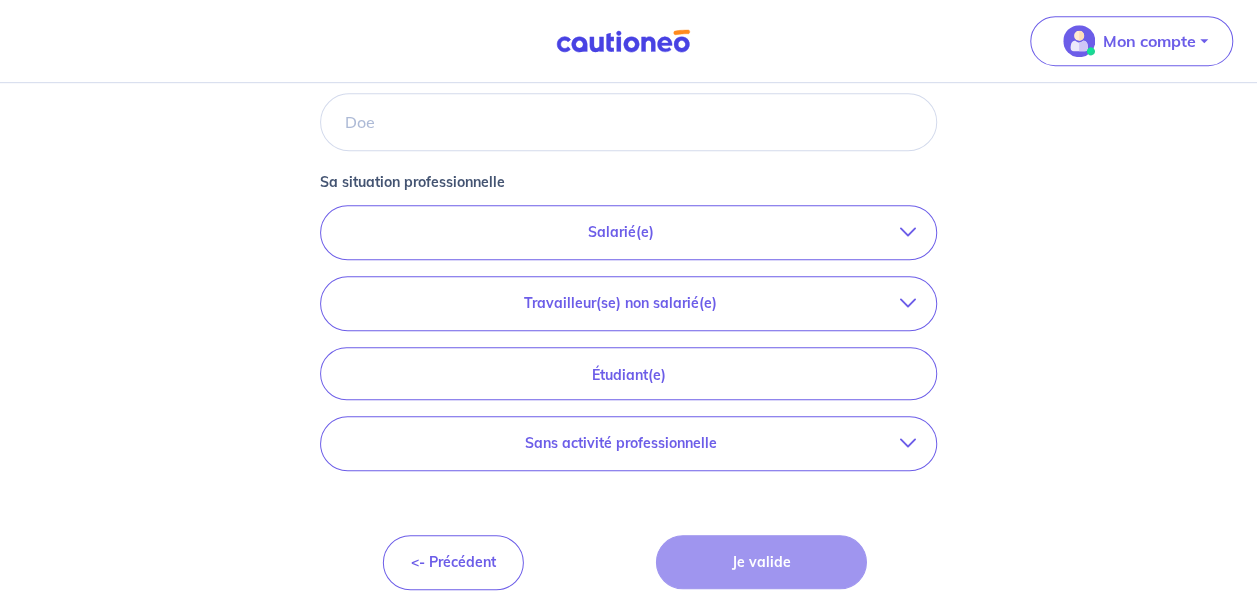click on "Travailleur(se) non salarié(e)" at bounding box center (620, 303) 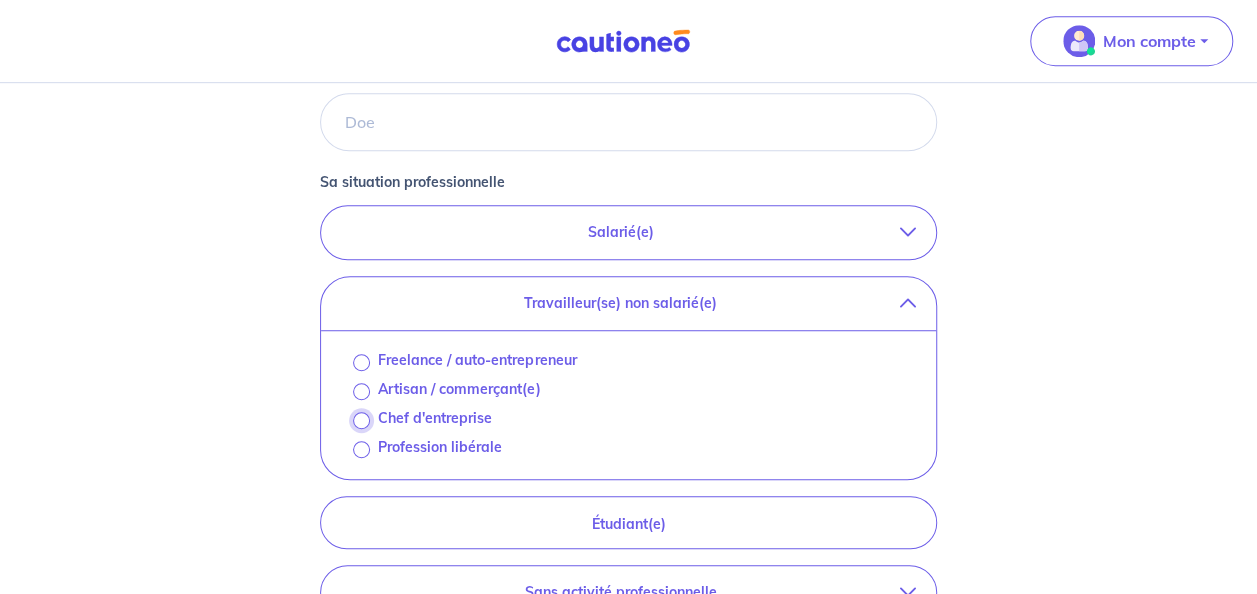 click on "Chef d'entreprise" at bounding box center (361, 420) 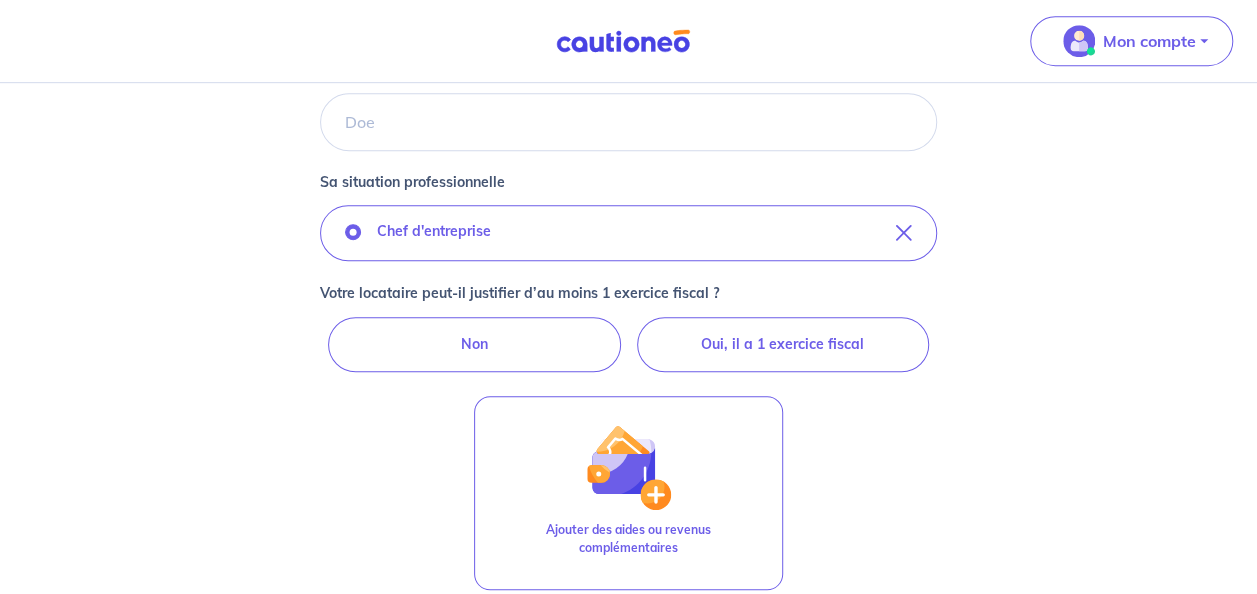 click on "Oui, il a 1 exercice fiscal" at bounding box center [783, 344] 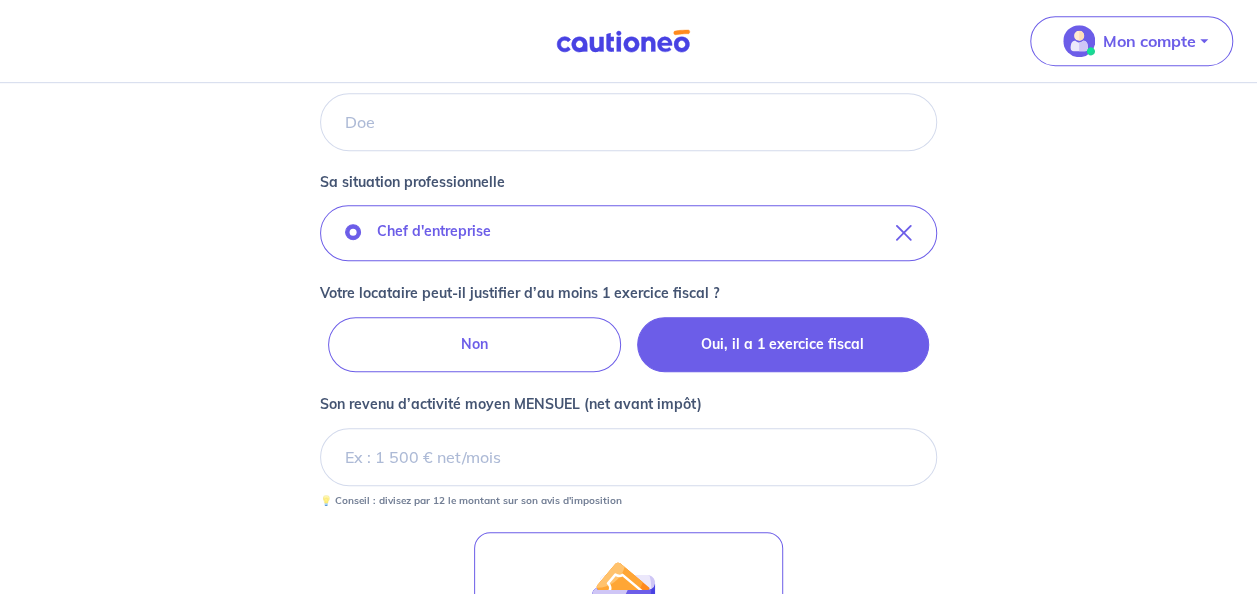scroll, scrollTop: 846, scrollLeft: 0, axis: vertical 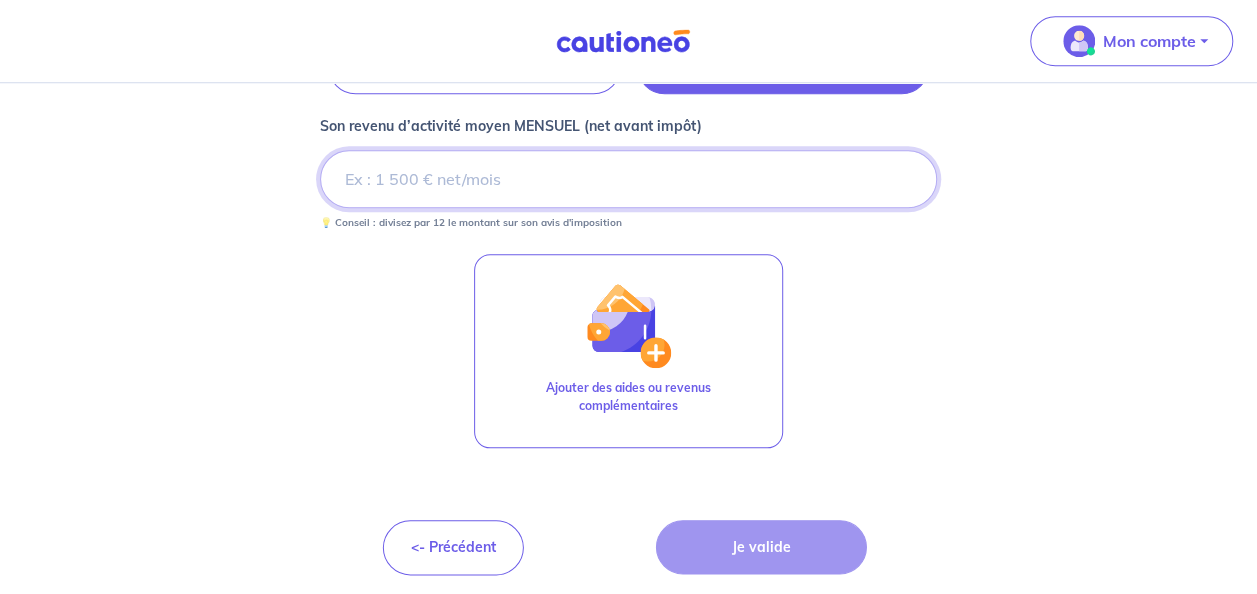 click on "Son revenu d’activité moyen MENSUEL (net avant impôt)" at bounding box center (628, 179) 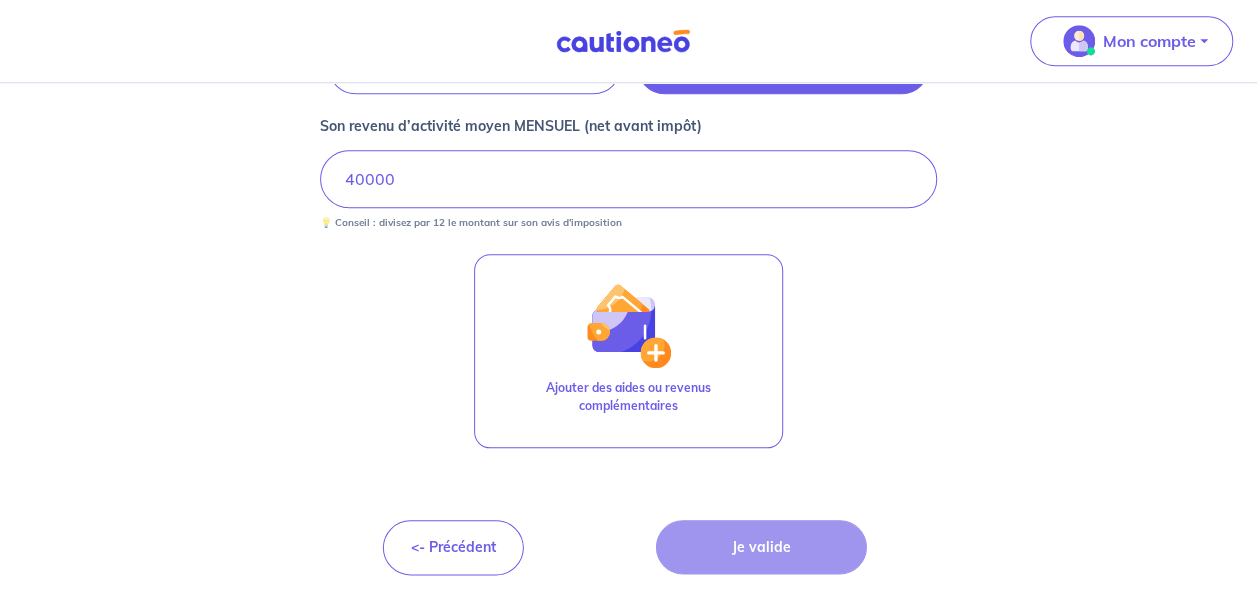 click on "Concernant vos locataires 💡 Pour info : nous acceptons les personnes seules, les couples (mariés, pacsés, en concubinage) et la colocation.
Commençons par le locataire 1 : Locataire 1 Son prénom Son nom Sa situation professionnelle Chef d'entreprise Votre locataire peut-il justifier d’au moins 1 exercice fiscal ? Non Oui, il a 1 exercice fiscal Son revenu d’activité moyen MENSUEL (net avant impôt) 40000 💡 Conseil : divisez par 12 le montant sur son avis d'imposition Ajouter des aides ou revenus complémentaires <- Précédent Je valide Besoin d’aide pour compléter votre demande : Contactez-nous X" at bounding box center (628, -82) 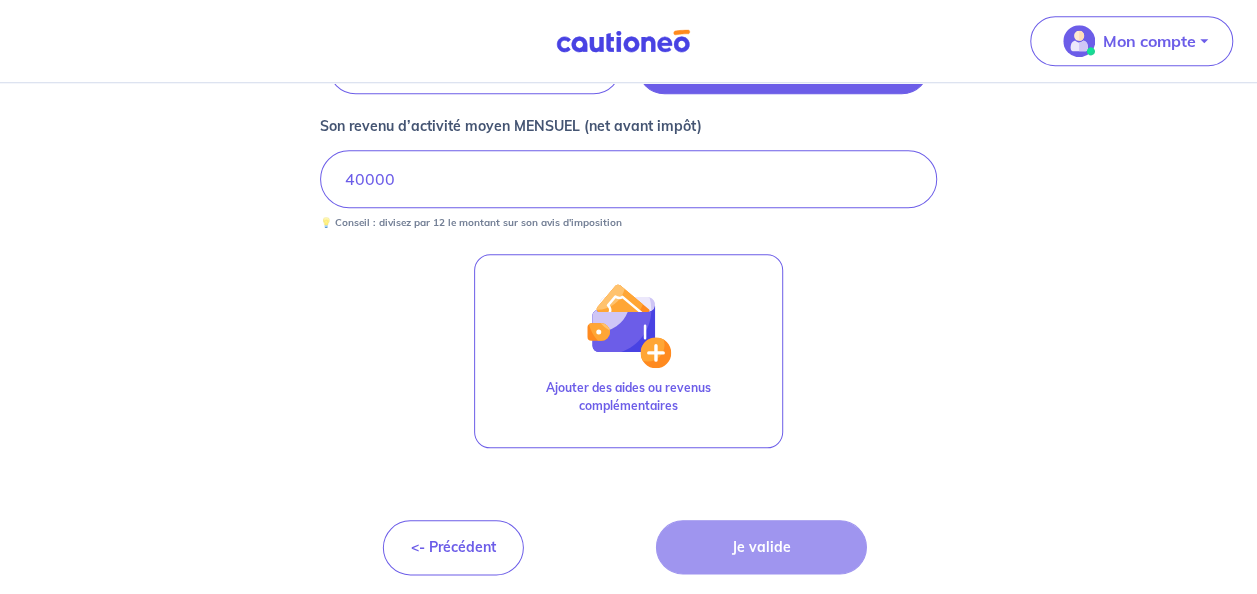 click on "Concernant vos locataires 💡 Pour info : nous acceptons les personnes seules, les couples (mariés, pacsés, en concubinage) et la colocation.
Commençons par le locataire 1 : Locataire 1 Son prénom Son nom Sa situation professionnelle Chef d'entreprise Votre locataire peut-il justifier d’au moins 1 exercice fiscal ? Non Oui, il a 1 exercice fiscal Son revenu d’activité moyen MENSUEL (net avant impôt) 40000 💡 Conseil : divisez par 12 le montant sur son avis d'imposition Ajouter des aides ou revenus complémentaires <- Précédent Je valide Besoin d’aide pour compléter votre demande : Contactez-nous X" at bounding box center (628, -82) 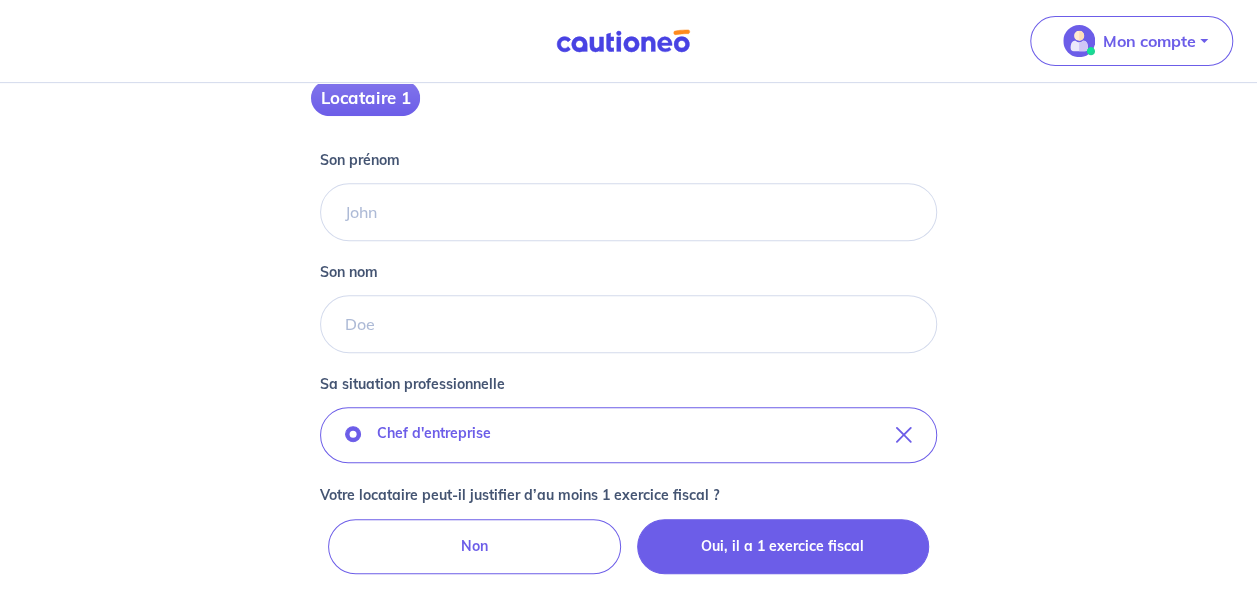 scroll, scrollTop: 362, scrollLeft: 0, axis: vertical 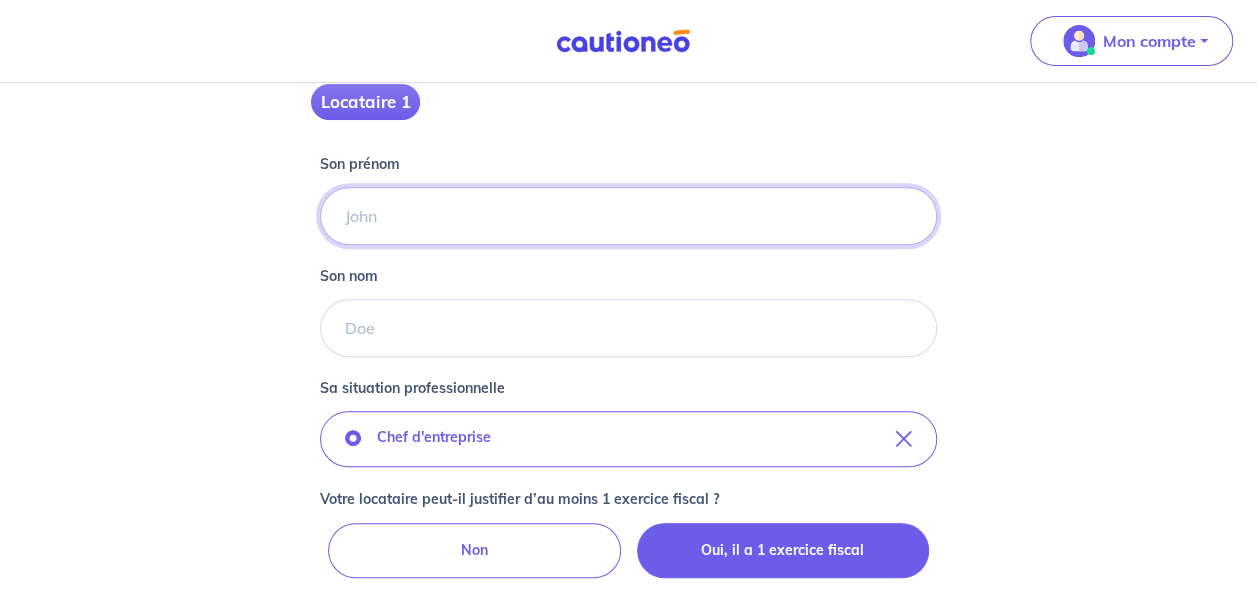 click on "Son prénom" at bounding box center [628, 216] 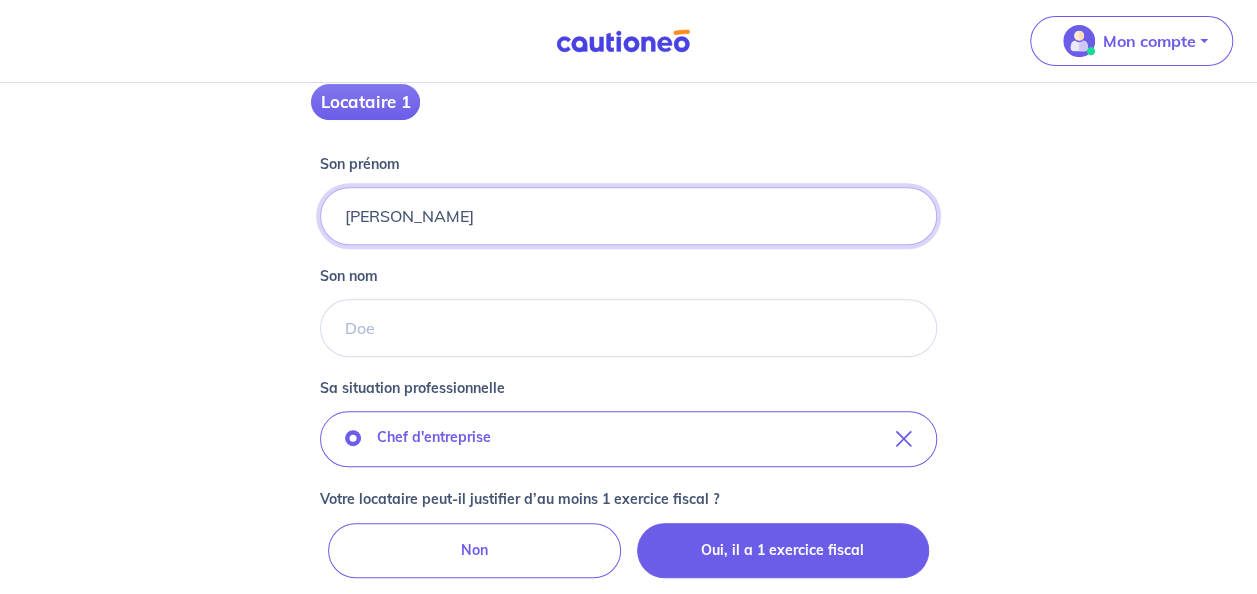 type on "jOHN" 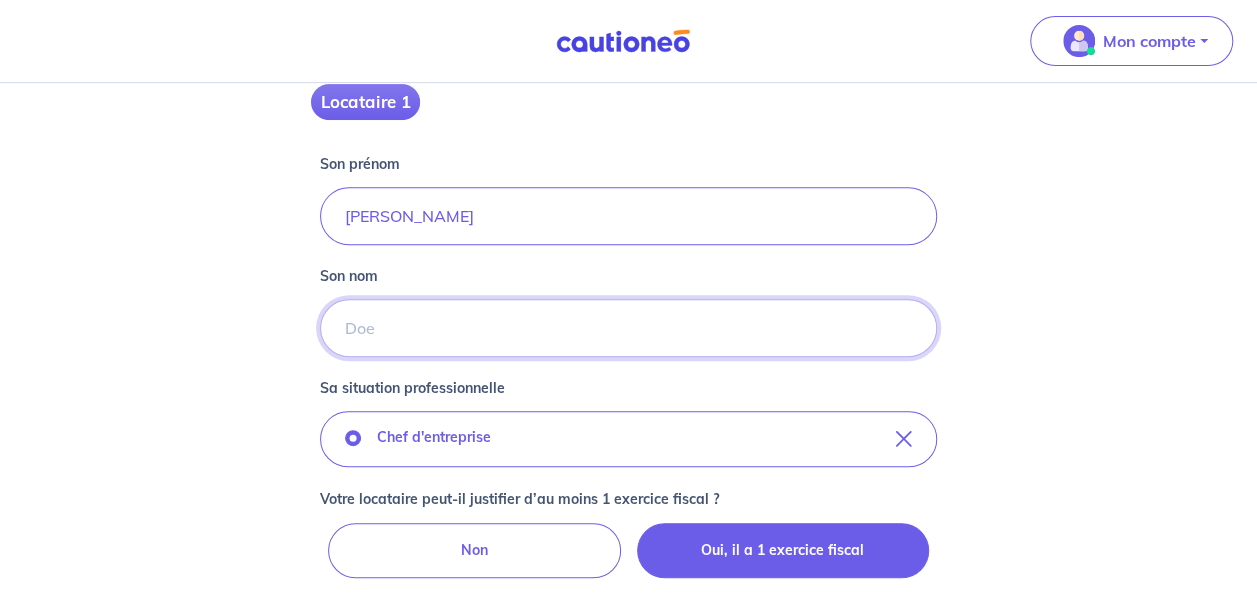 click on "Son nom" at bounding box center (628, 328) 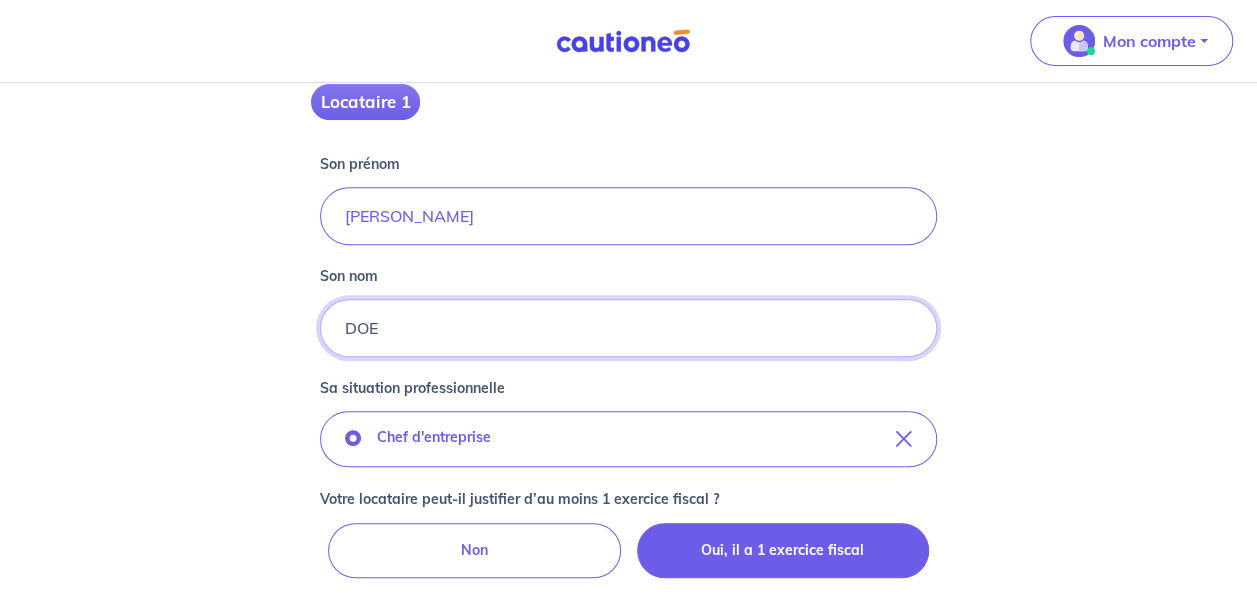 scroll, scrollTop: 847, scrollLeft: 0, axis: vertical 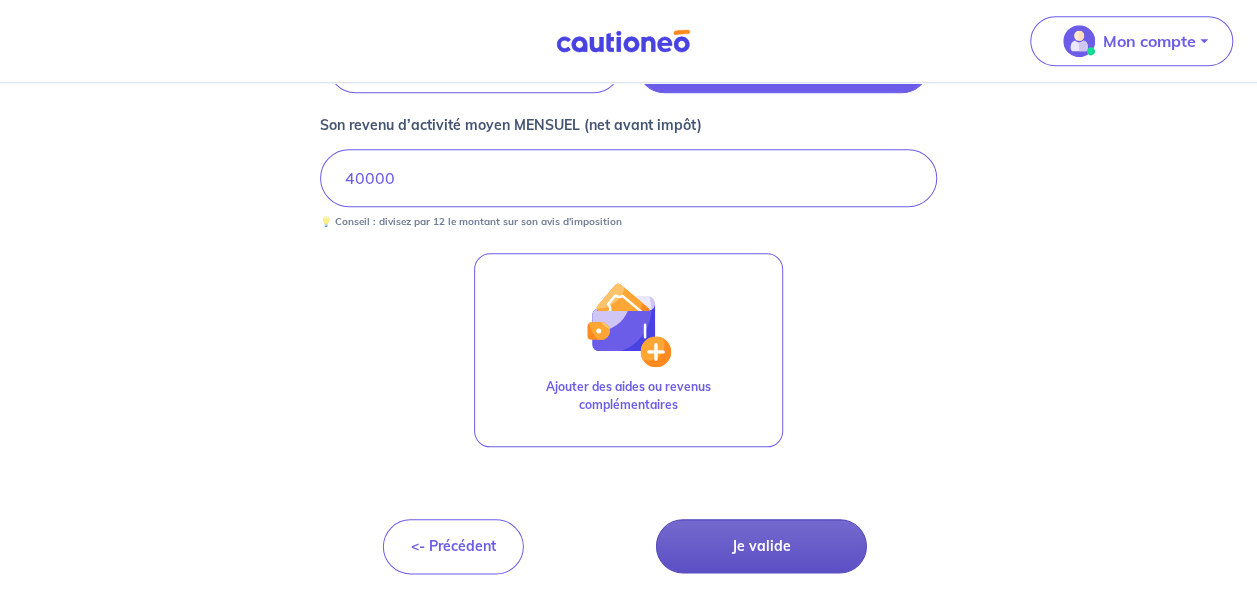 type on "DOE" 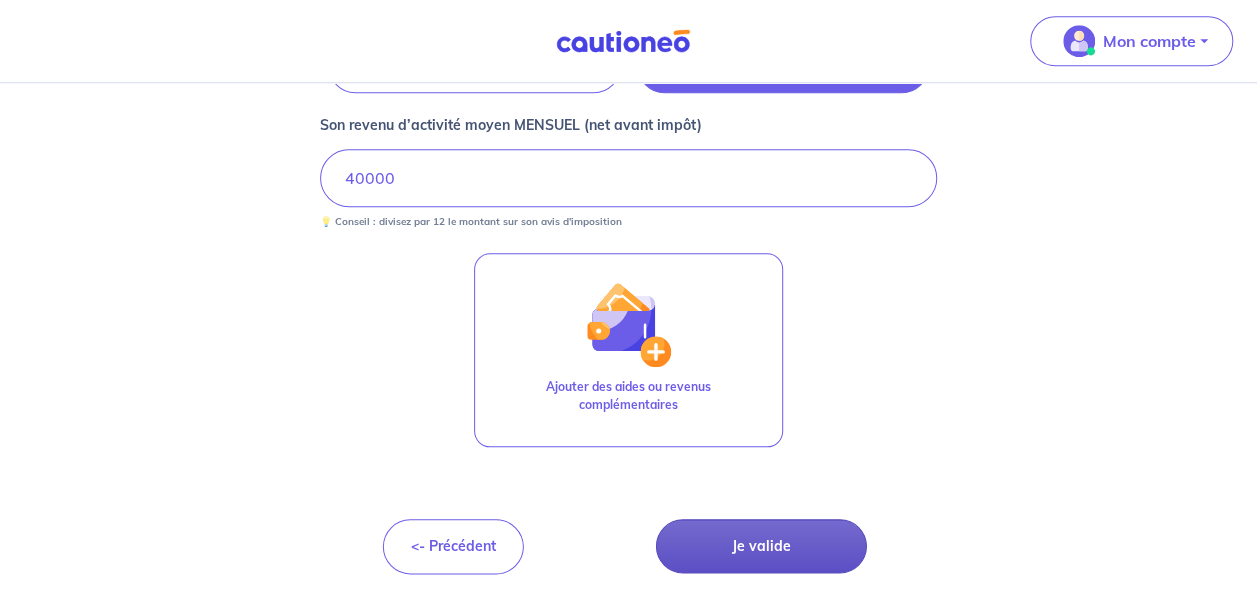 click on "Je valide" at bounding box center [761, 546] 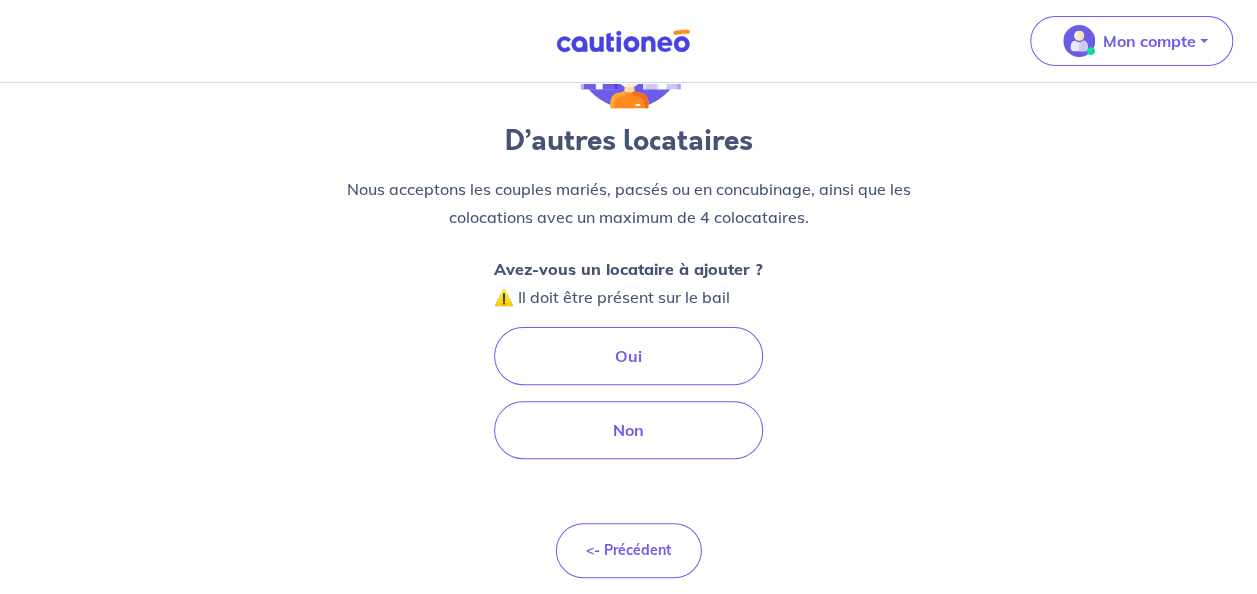 scroll, scrollTop: 136, scrollLeft: 0, axis: vertical 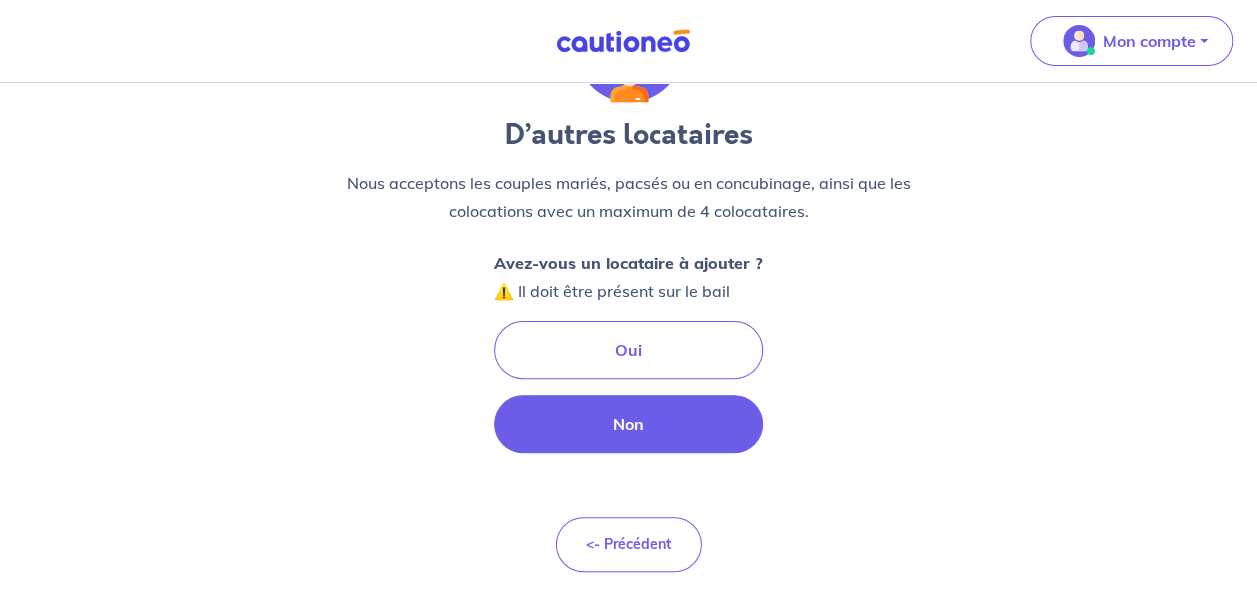 click on "Non" at bounding box center (628, 424) 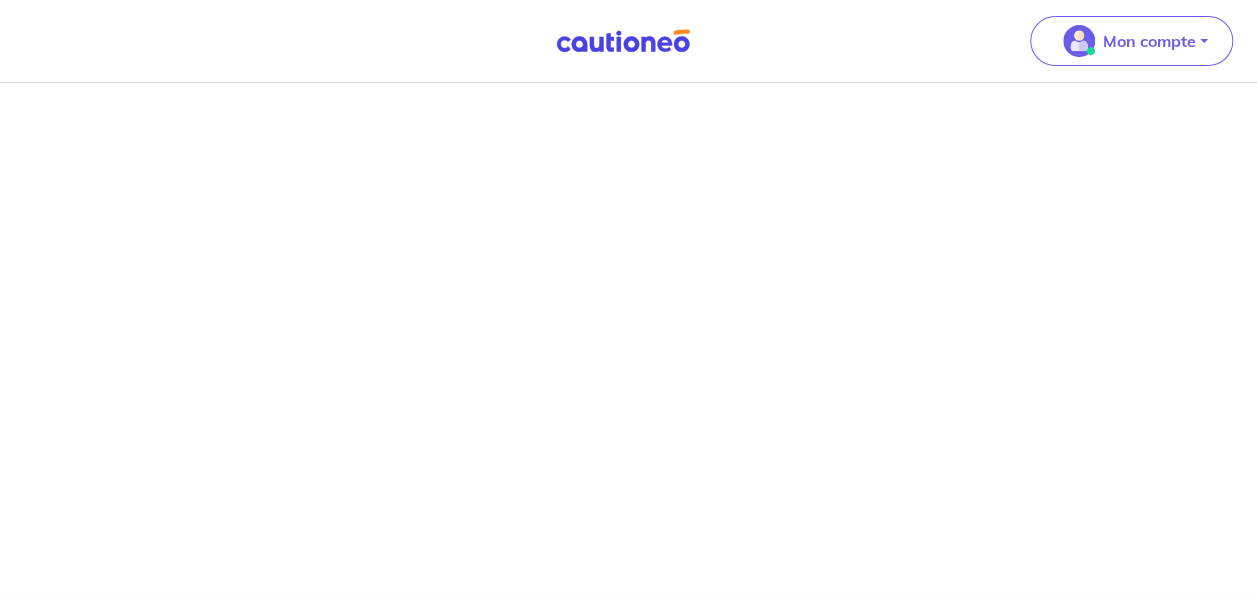 scroll, scrollTop: 0, scrollLeft: 0, axis: both 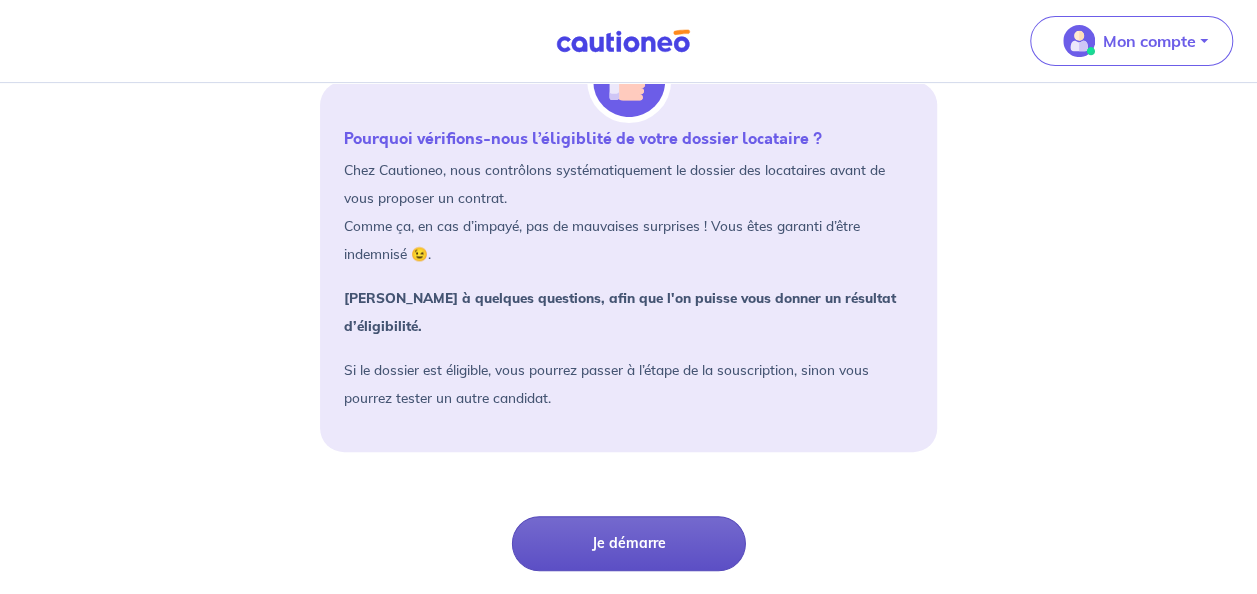 click on "Je démarre" at bounding box center [629, 543] 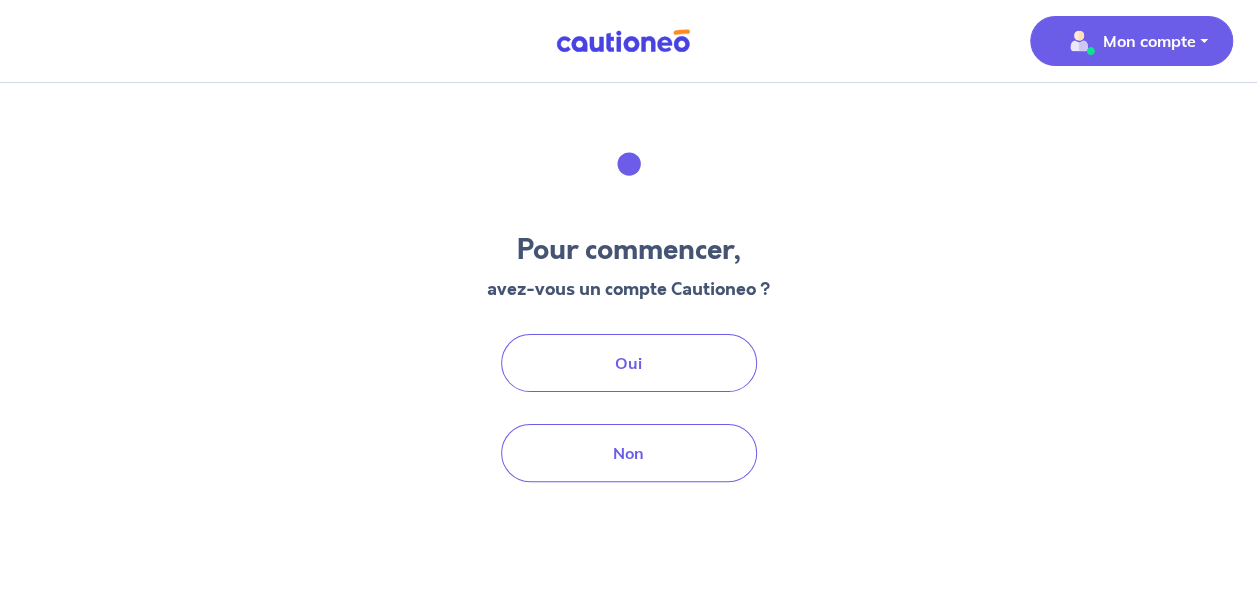 scroll, scrollTop: 0, scrollLeft: 0, axis: both 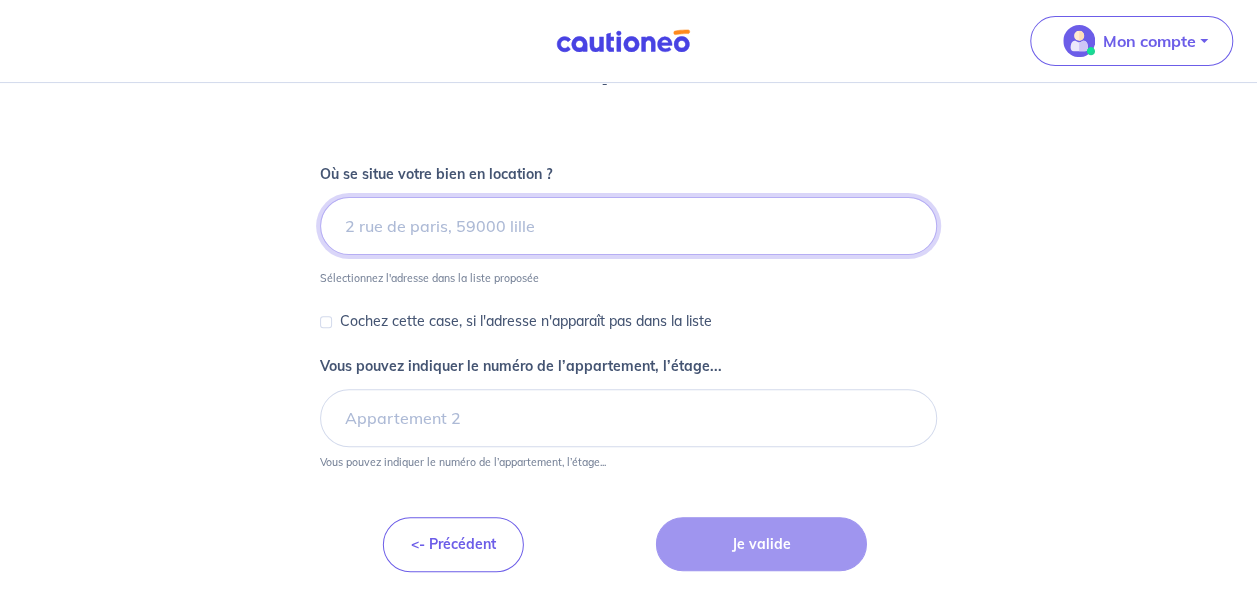 click at bounding box center (628, 226) 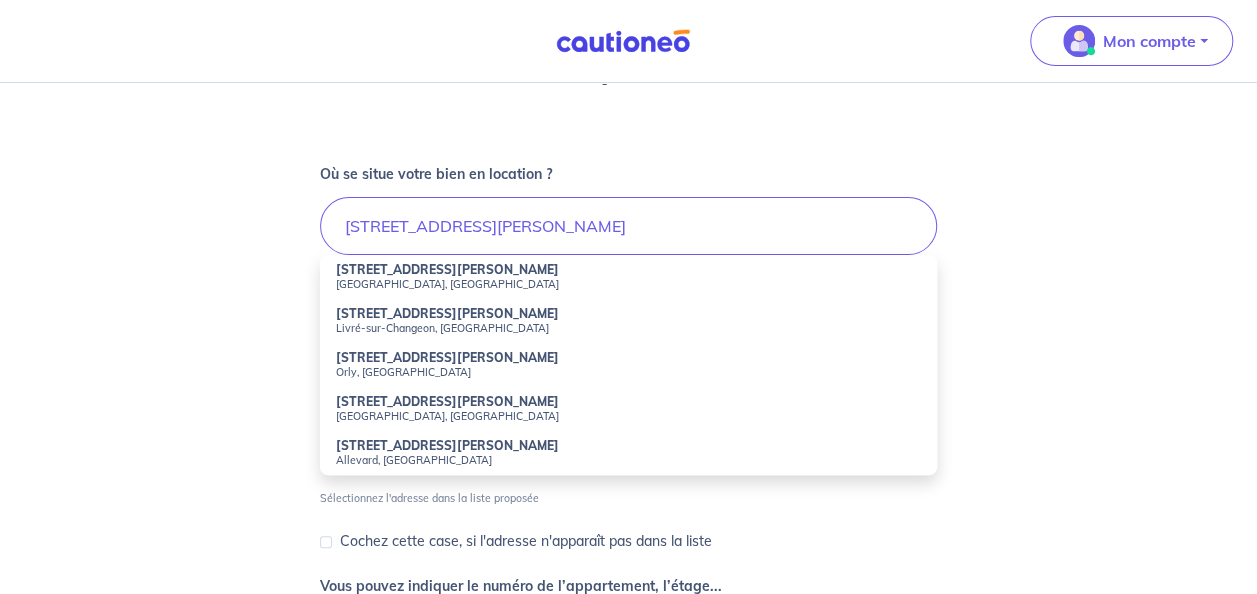 click on "[STREET_ADDRESS][PERSON_NAME]" at bounding box center [447, 357] 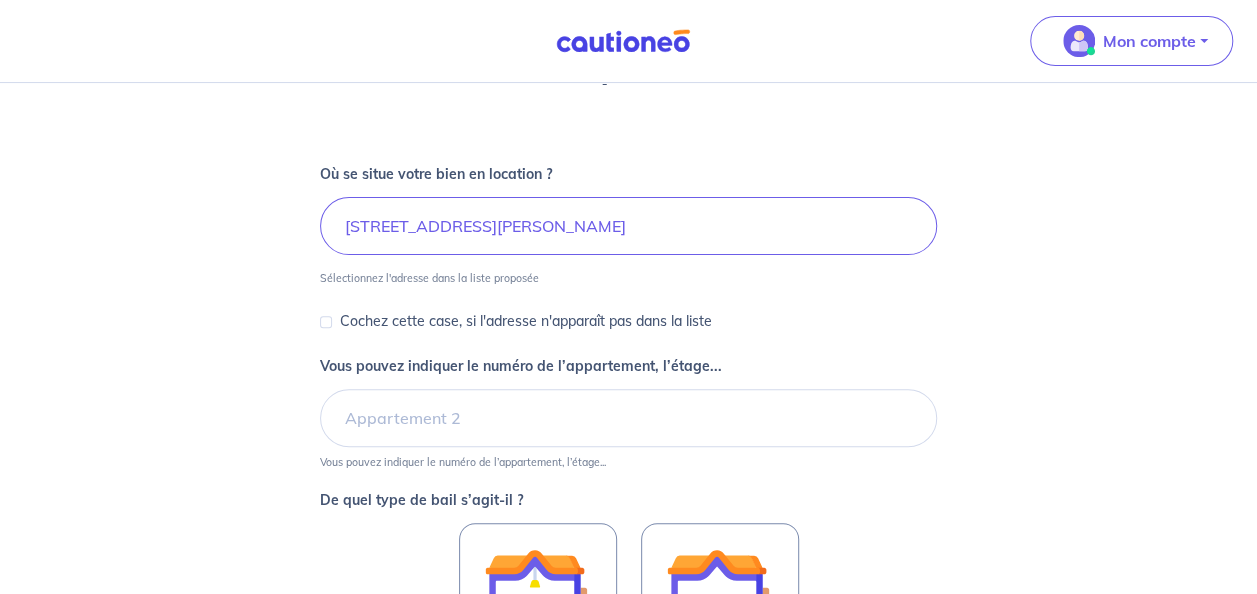 scroll, scrollTop: 404, scrollLeft: 0, axis: vertical 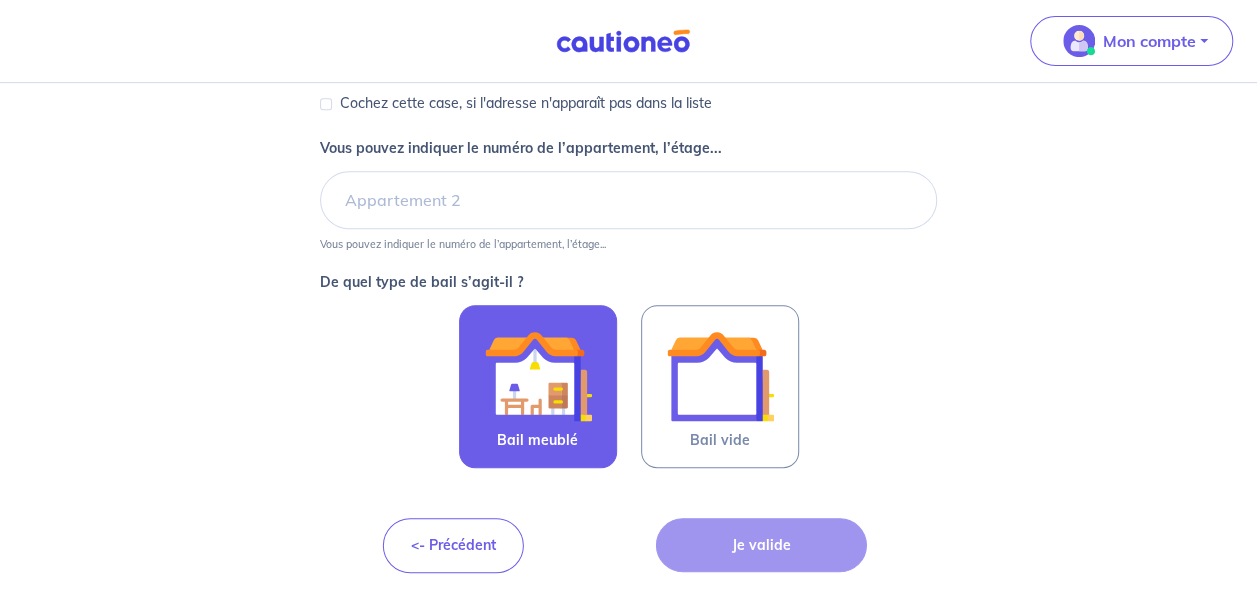 click at bounding box center (538, 376) 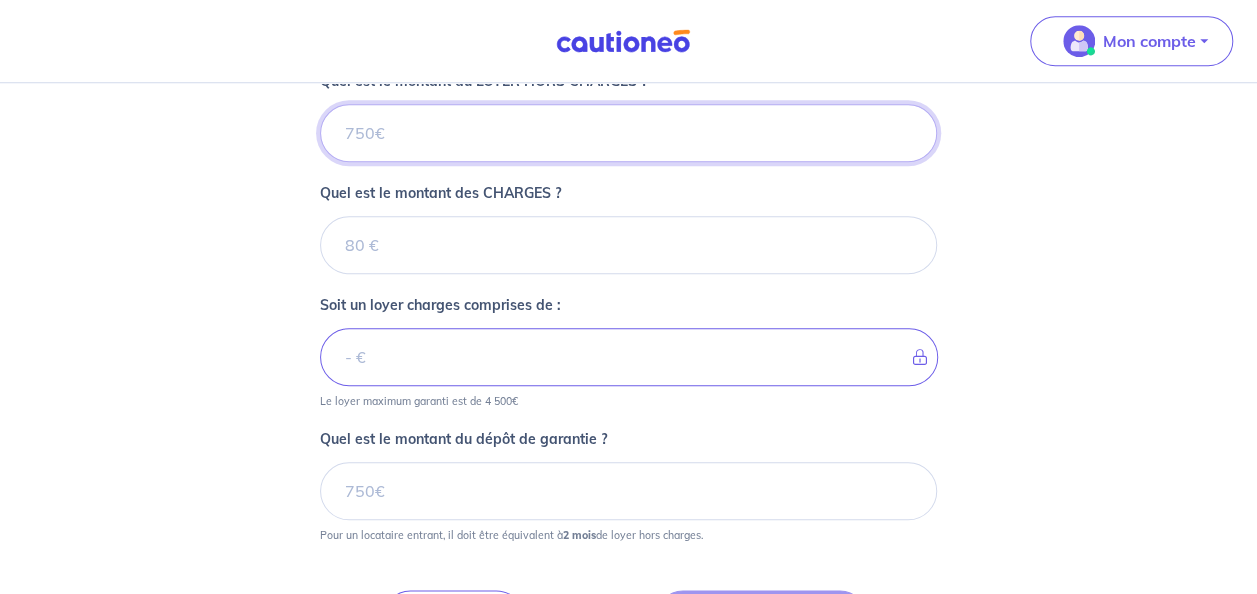scroll, scrollTop: 896, scrollLeft: 0, axis: vertical 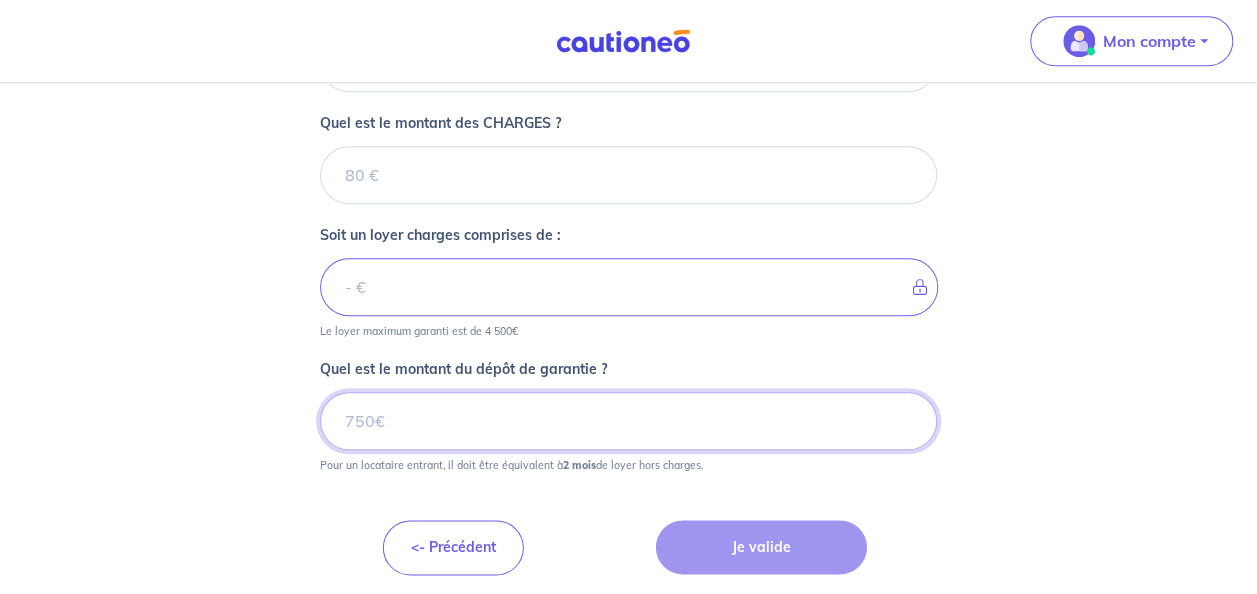 click on "Quel est le montant du dépôt de garantie ?" at bounding box center [628, 421] 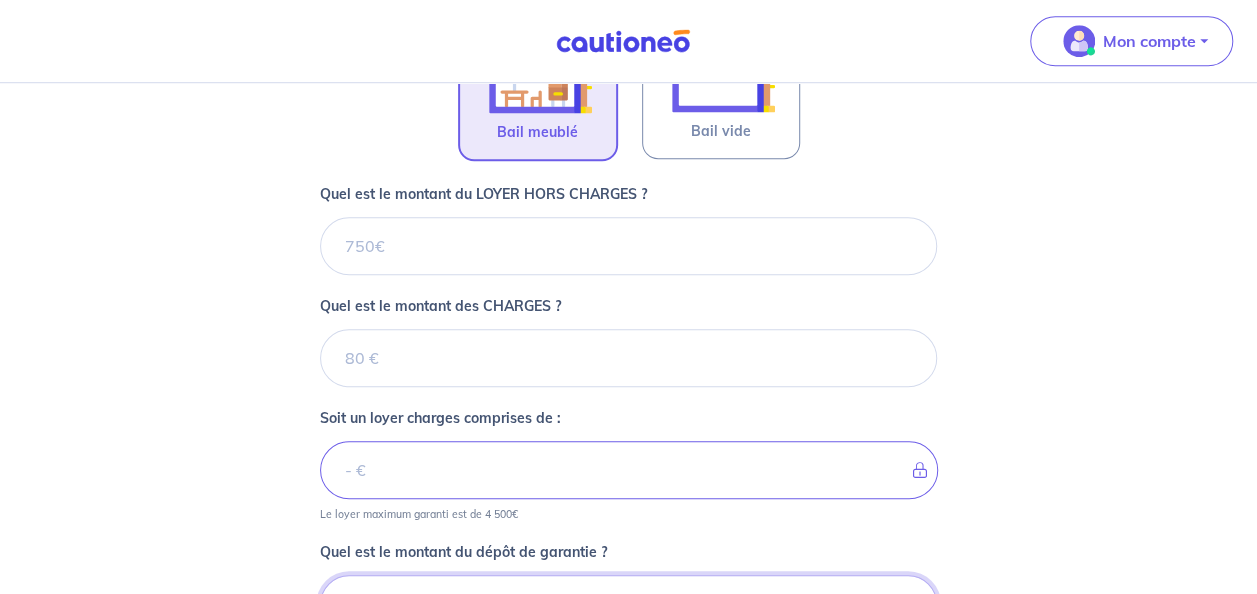 scroll, scrollTop: 706, scrollLeft: 0, axis: vertical 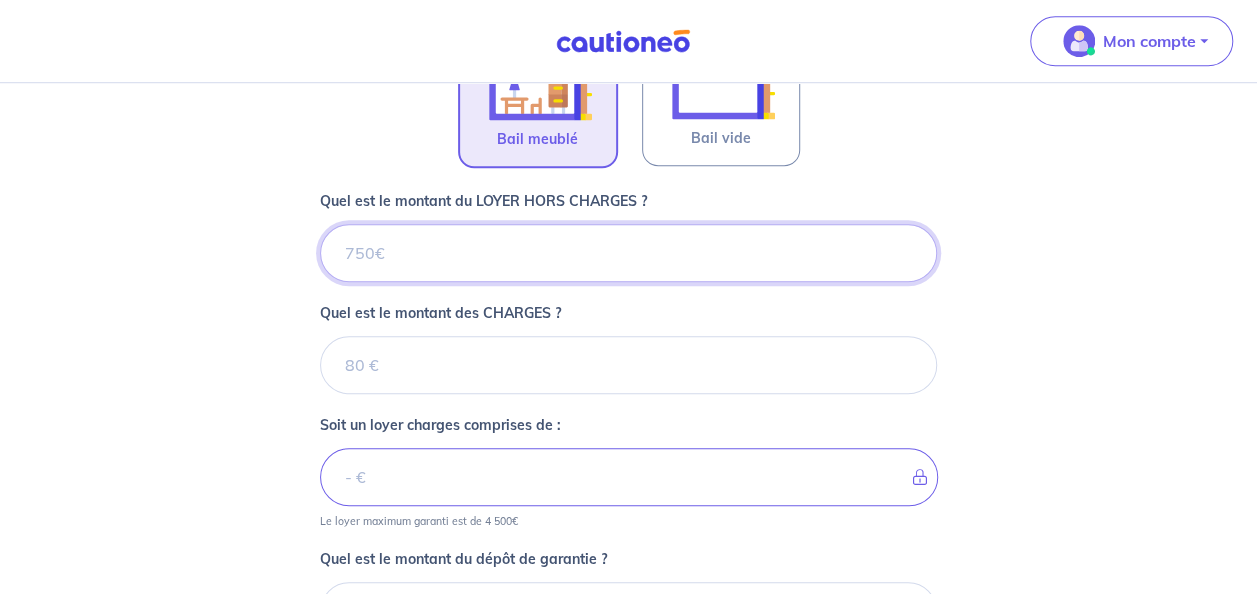 click on "Quel est le montant du LOYER HORS CHARGES ?" at bounding box center (628, 253) 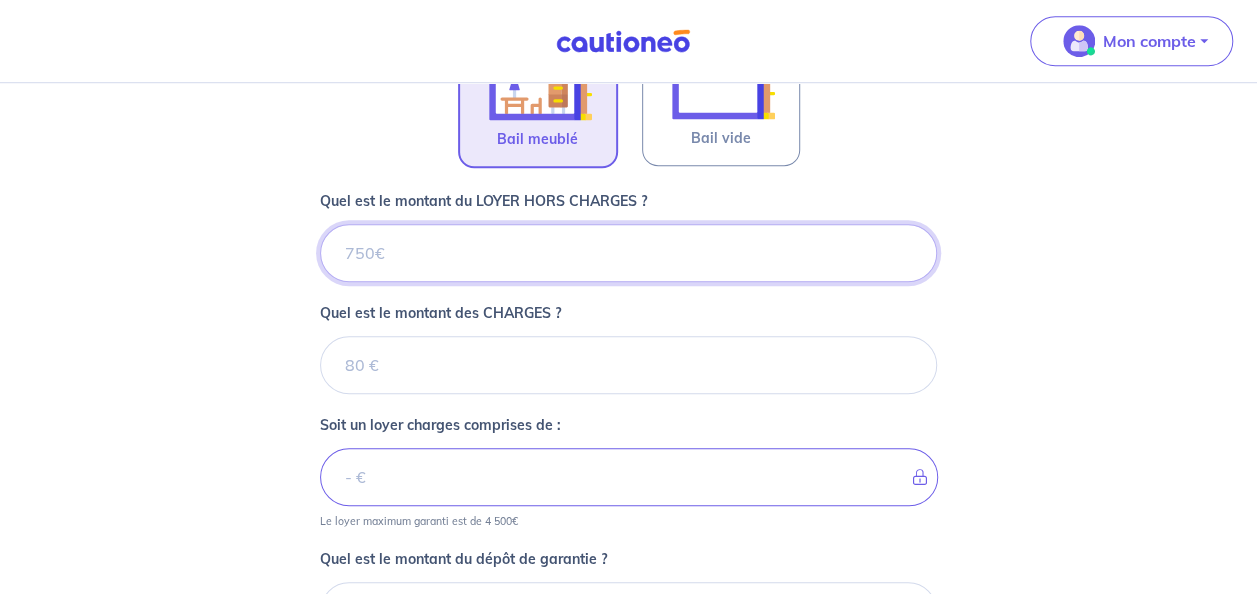 type on "1" 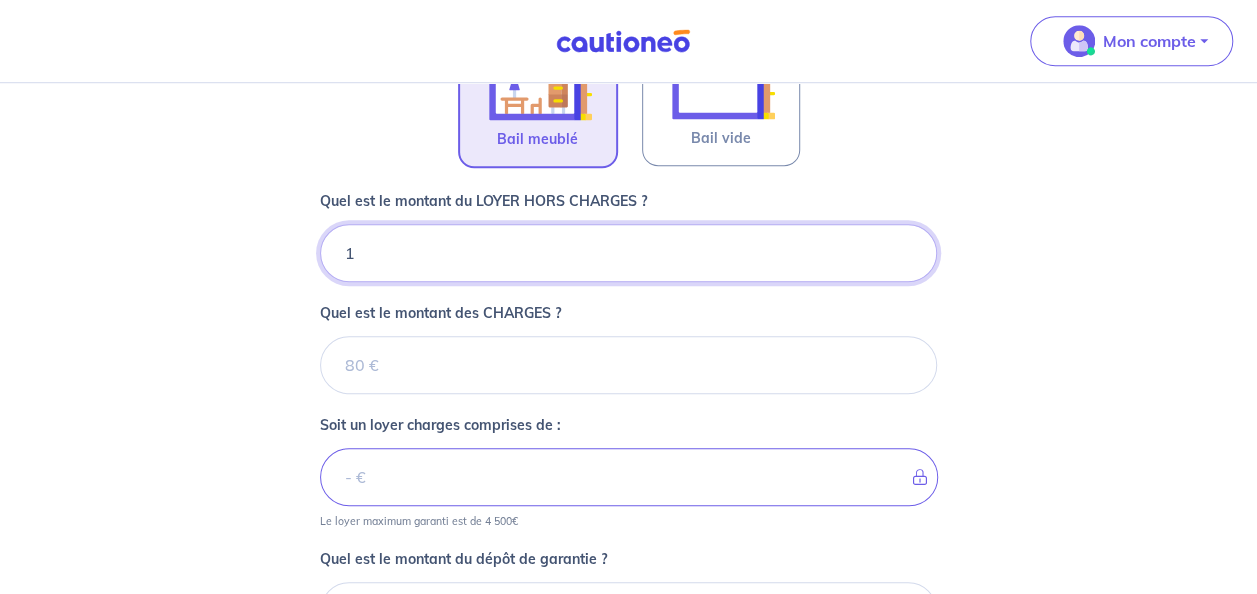 type 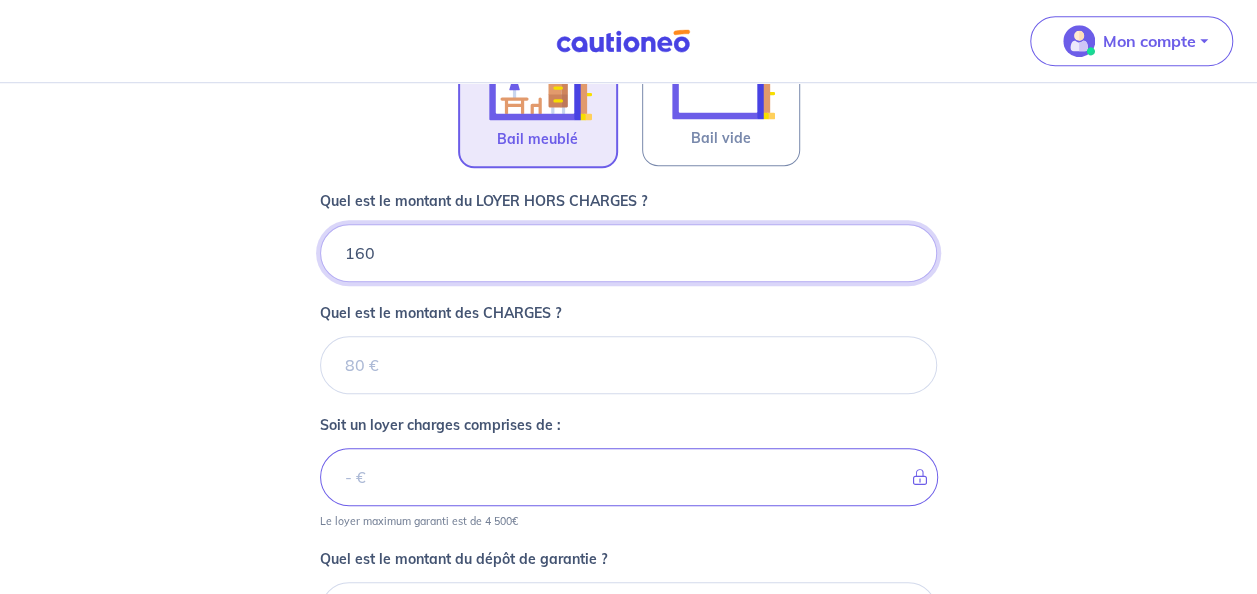 type on "1600" 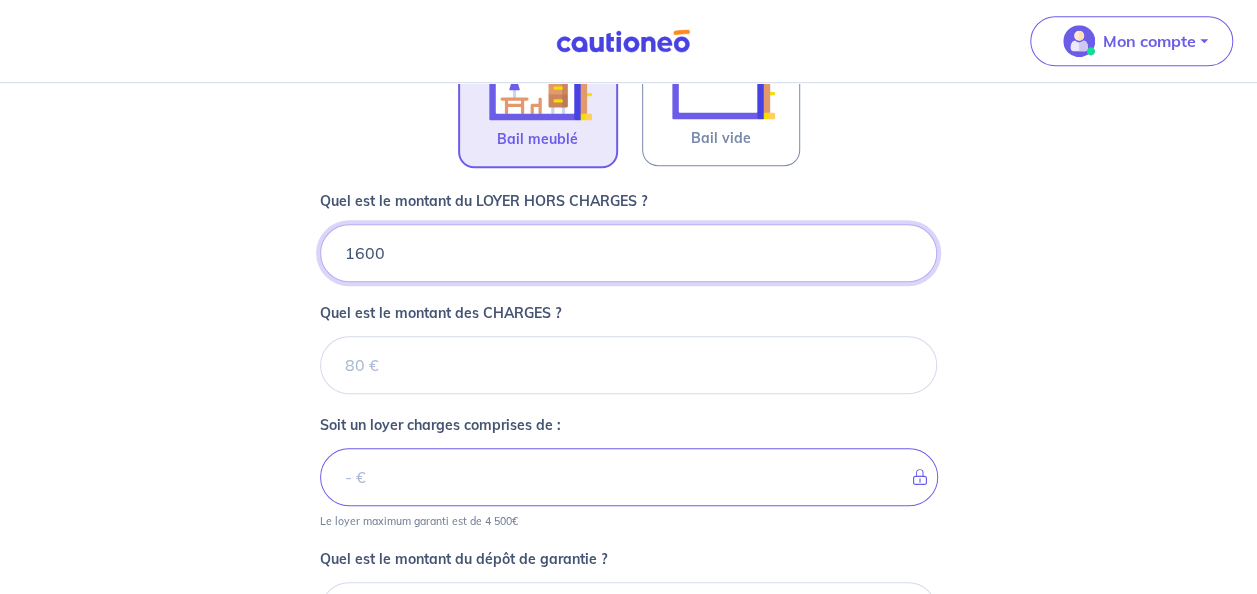 type 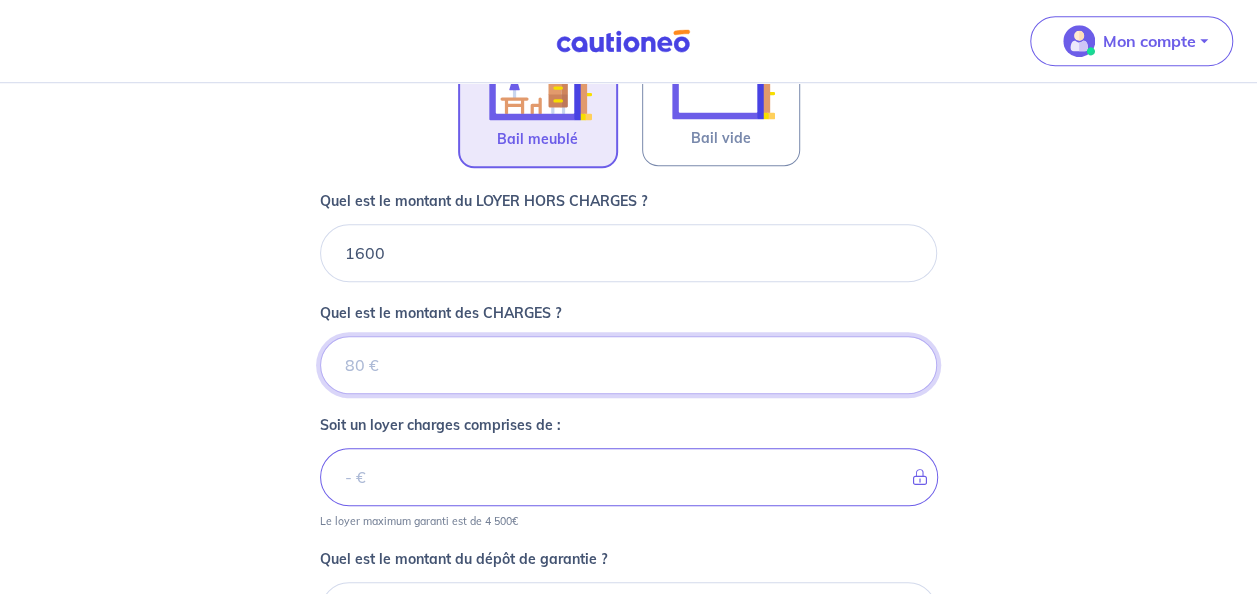 click on "Quel est le montant des CHARGES ?" at bounding box center [628, 365] 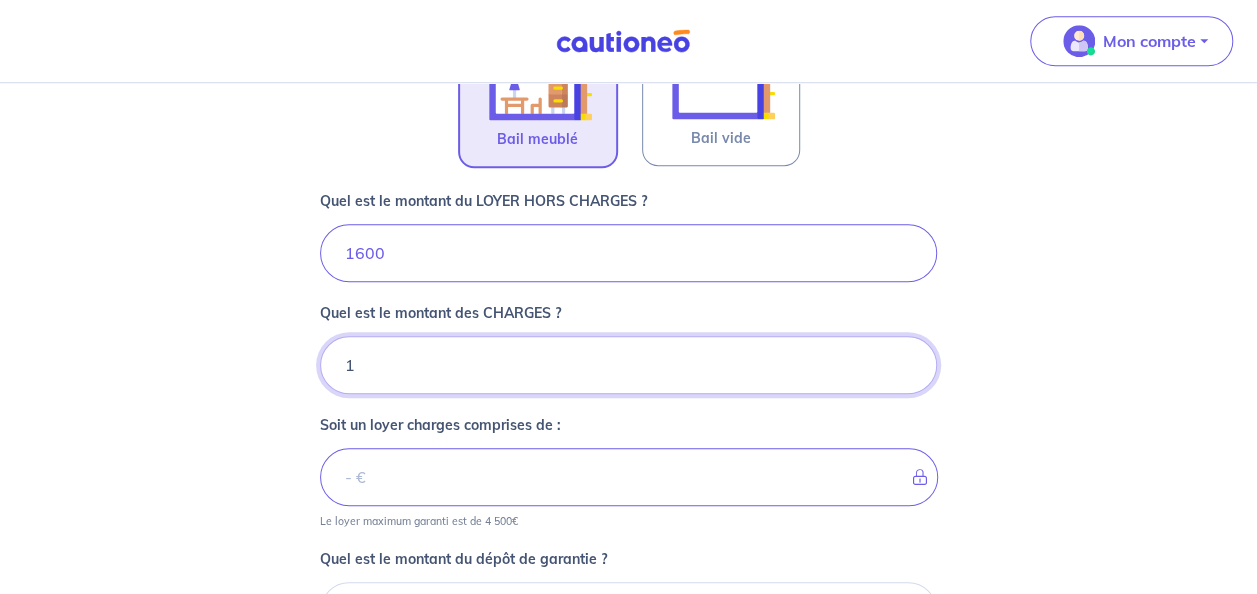 type on "17" 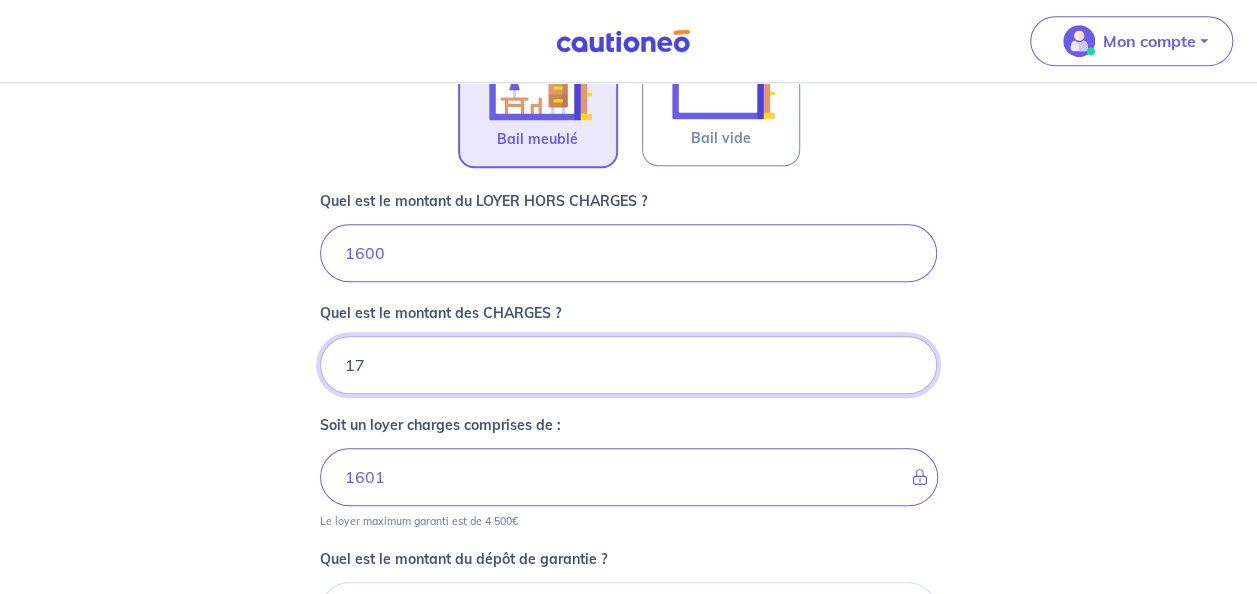 type on "1617" 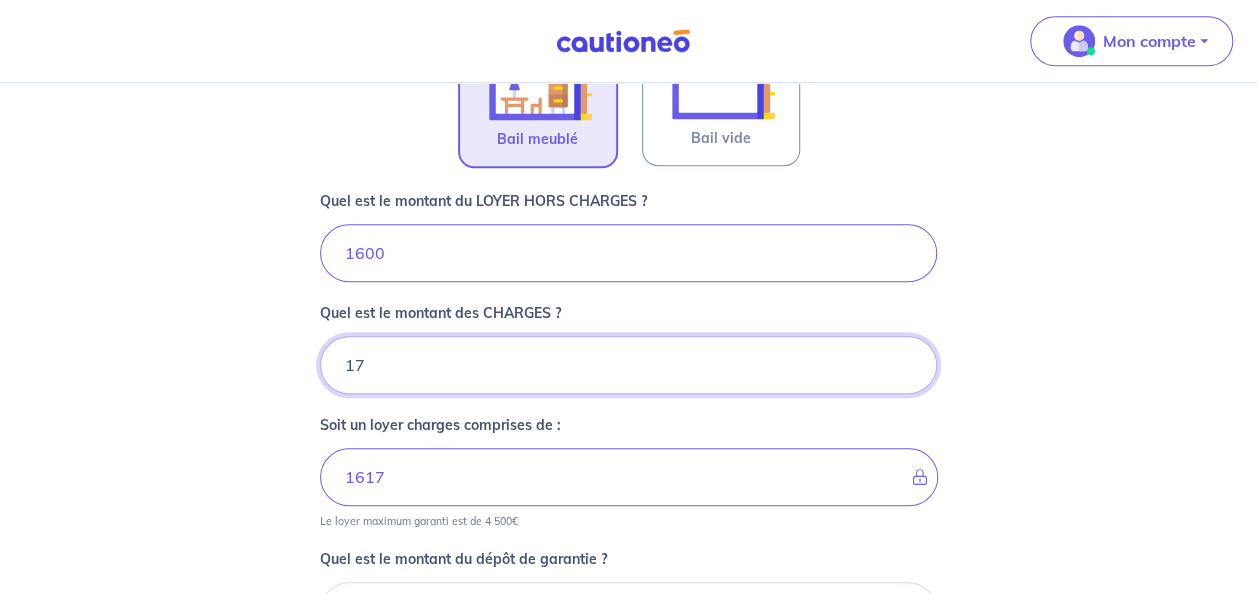 scroll, scrollTop: 896, scrollLeft: 0, axis: vertical 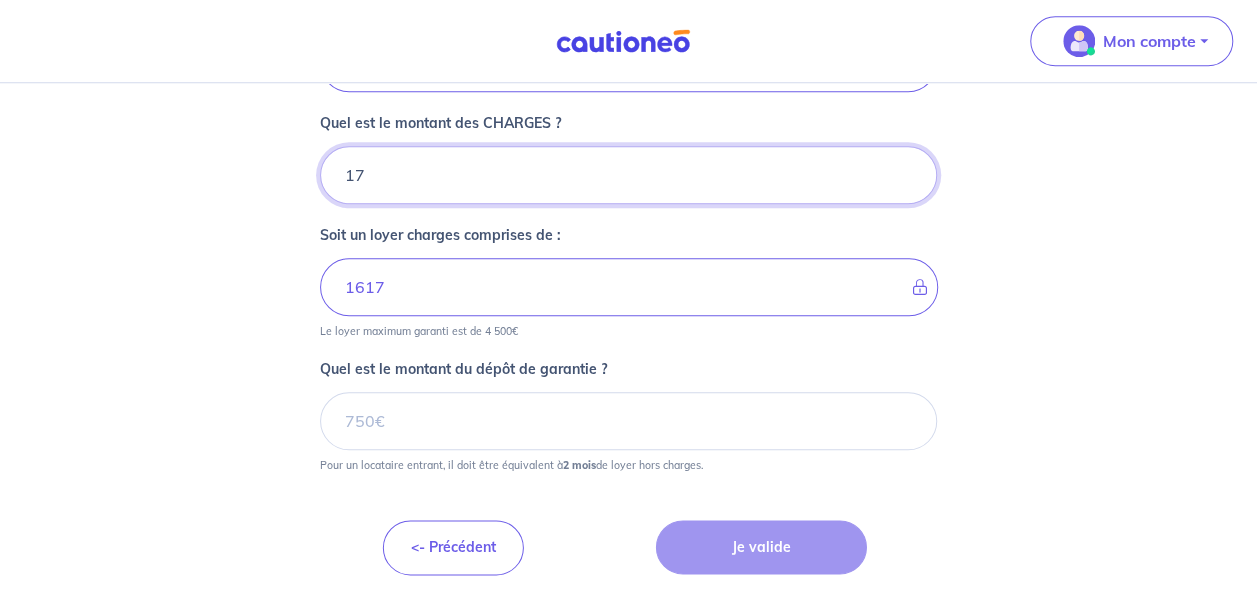 type on "17" 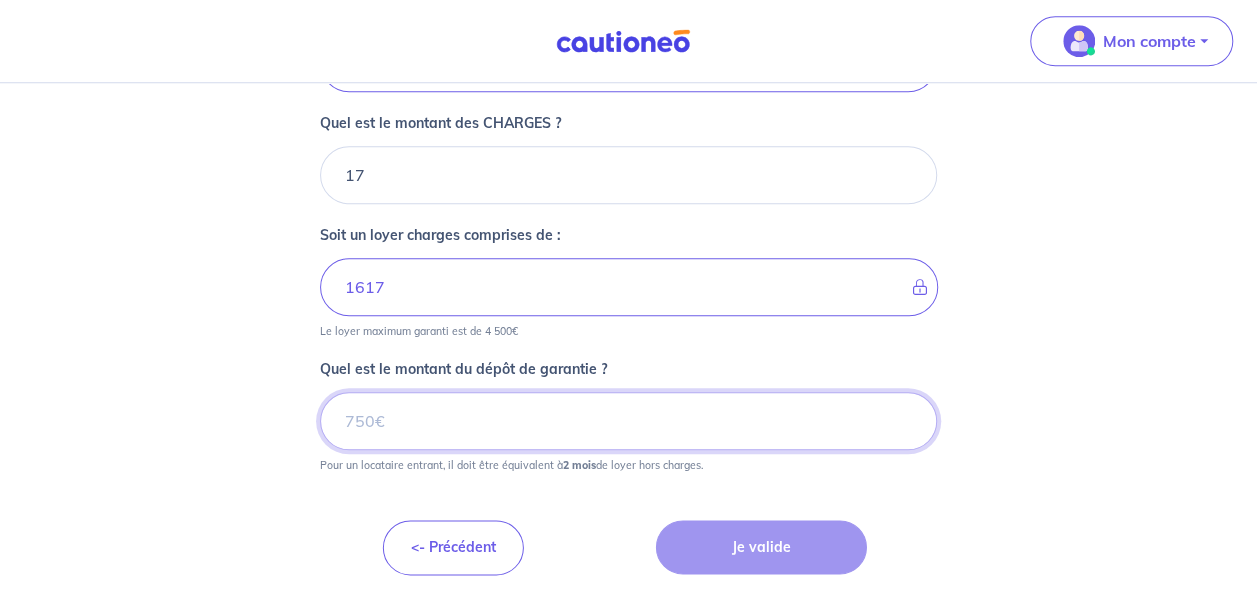 click on "Quel est le montant du dépôt de garantie ?" at bounding box center (628, 421) 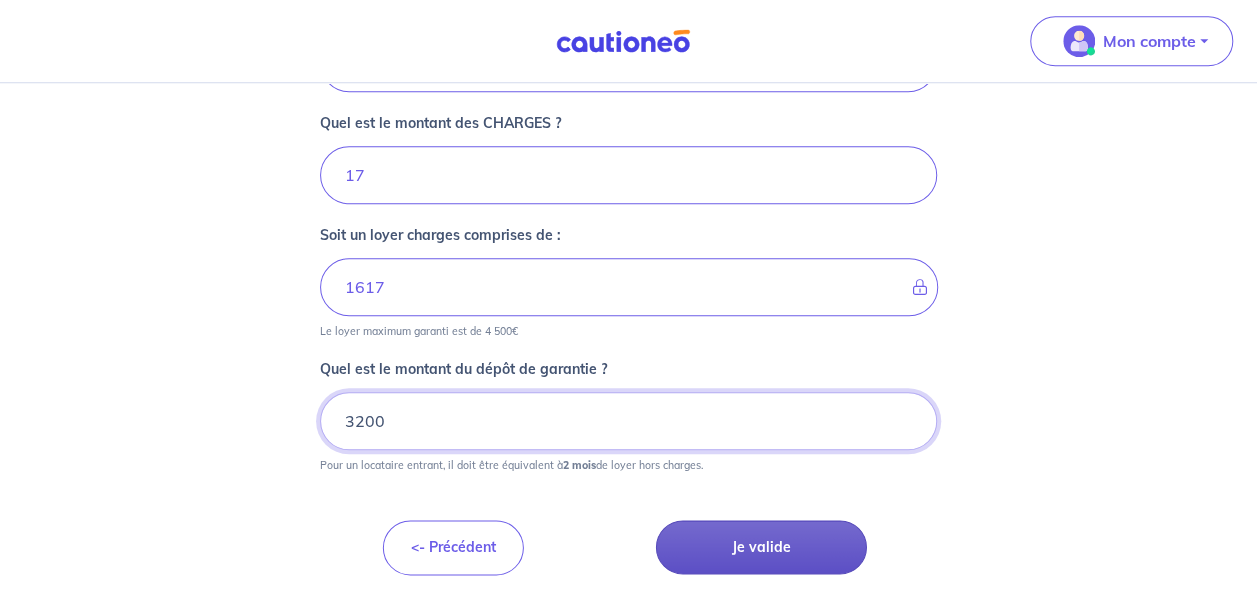 type on "3200" 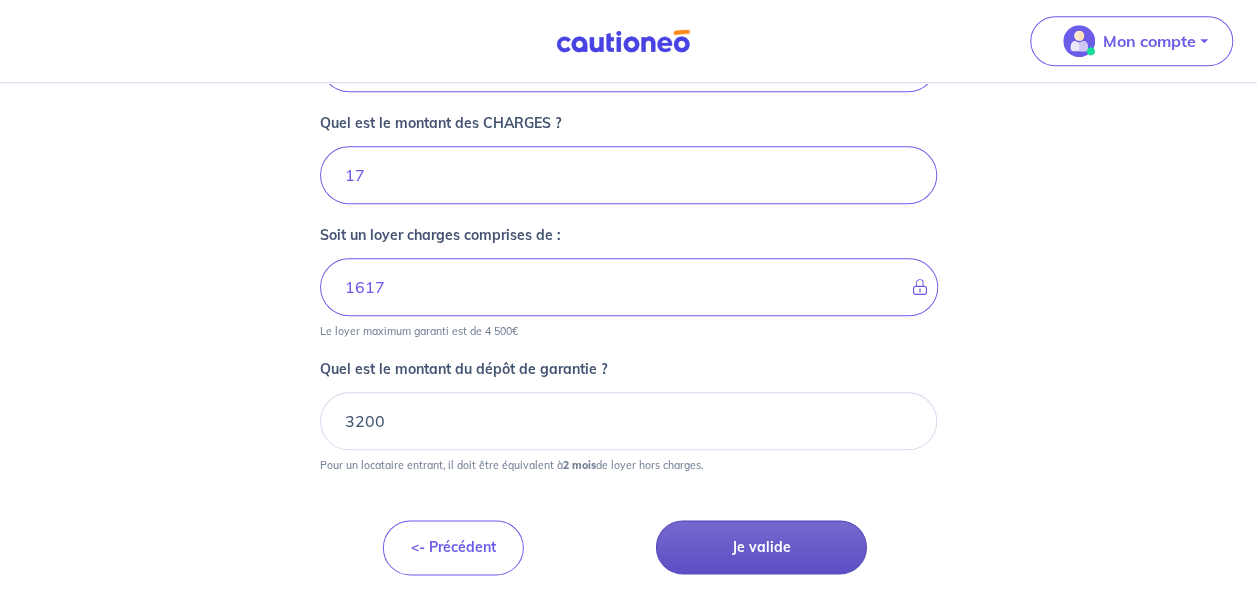 click on "Je valide" at bounding box center (761, 547) 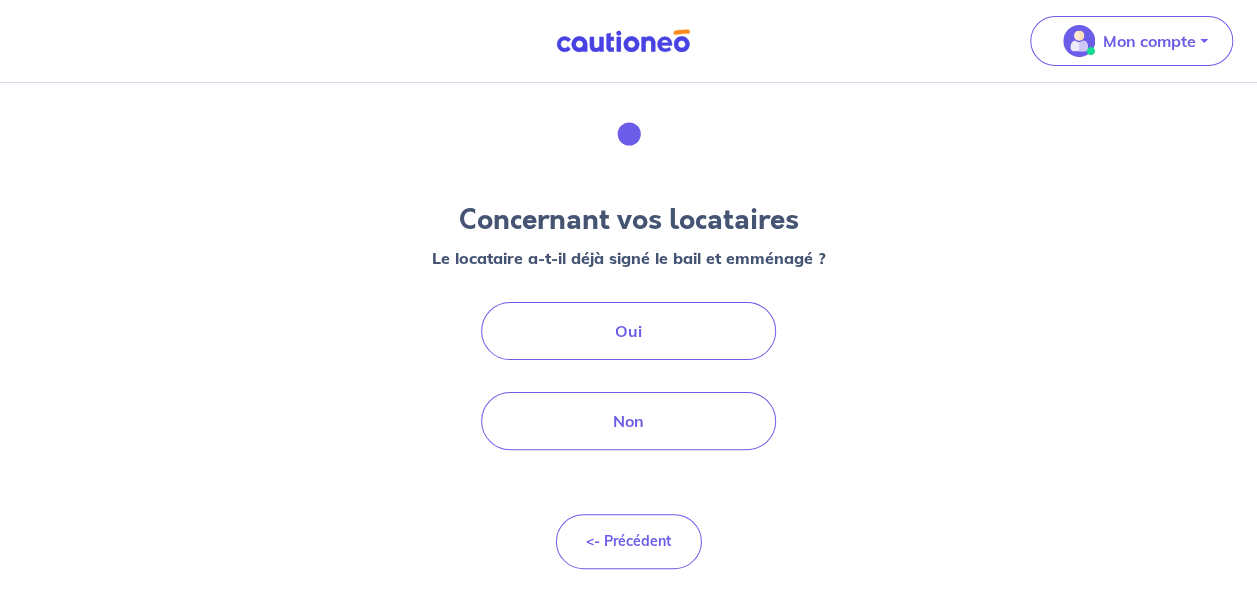 scroll, scrollTop: 0, scrollLeft: 0, axis: both 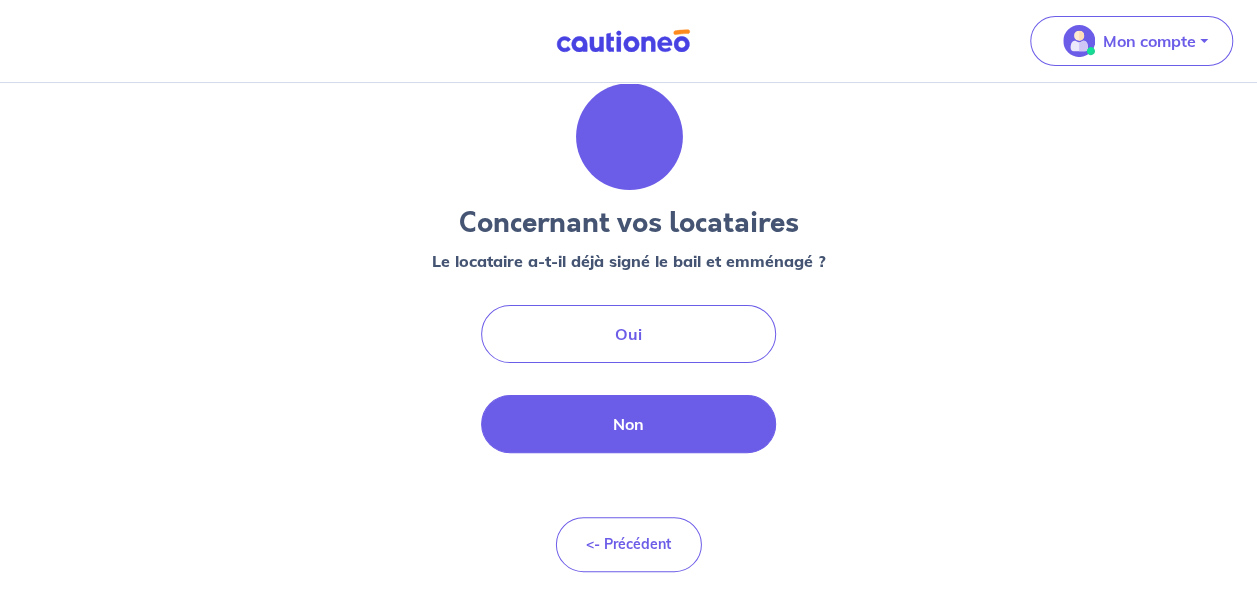 click on "Non" at bounding box center (629, 424) 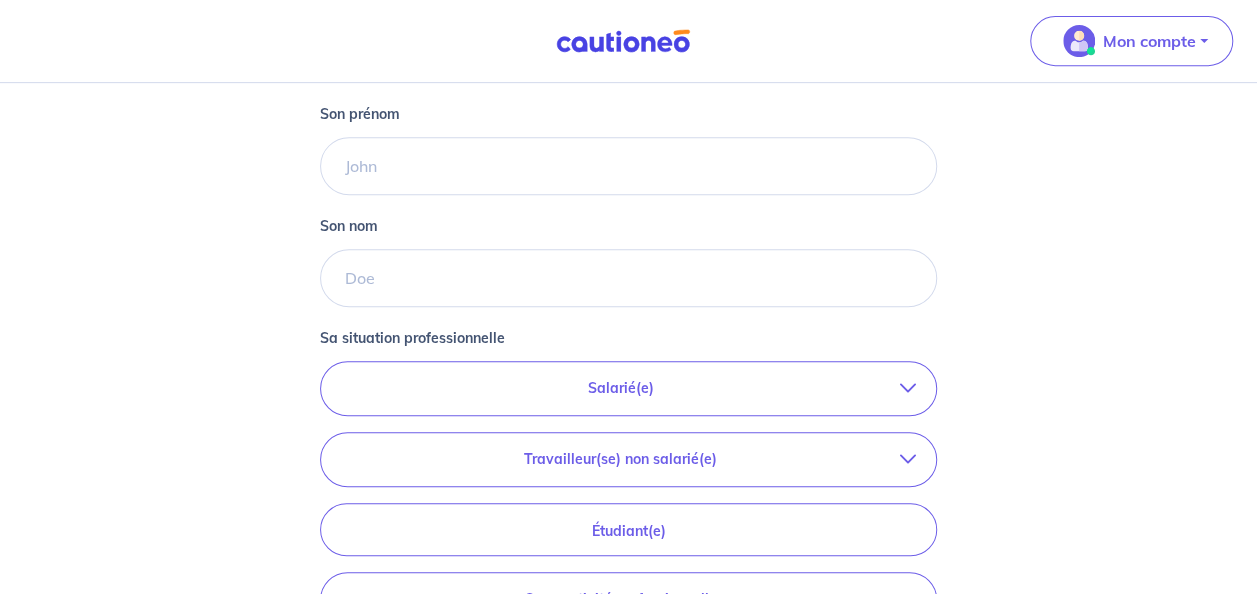 scroll, scrollTop: 429, scrollLeft: 0, axis: vertical 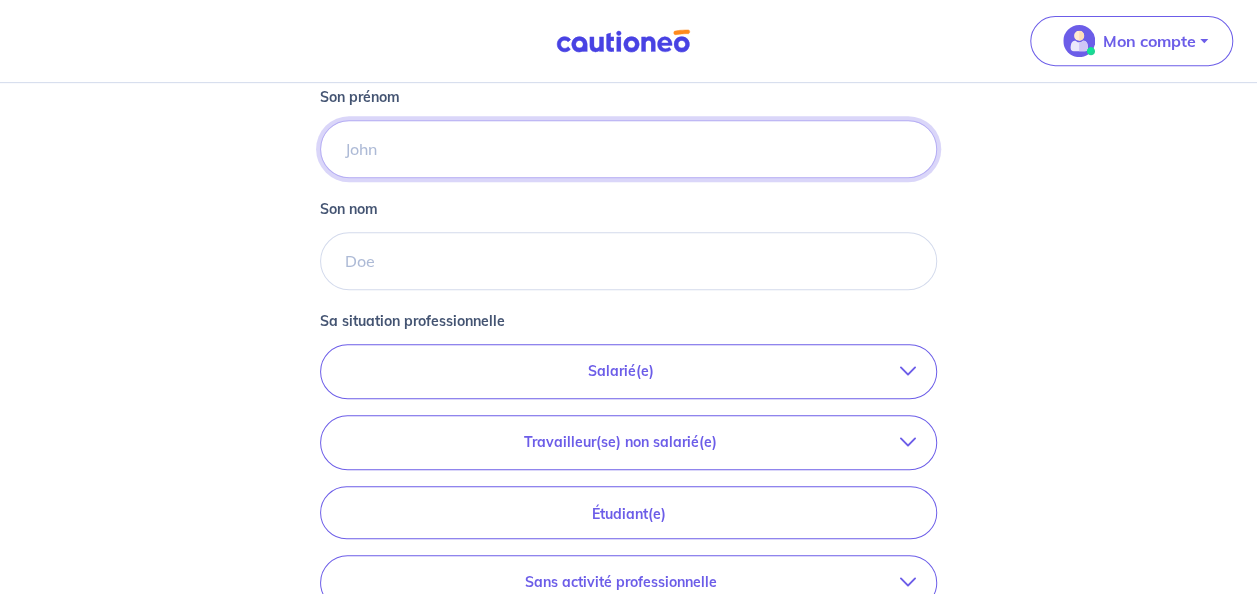 click on "Son prénom" at bounding box center (628, 149) 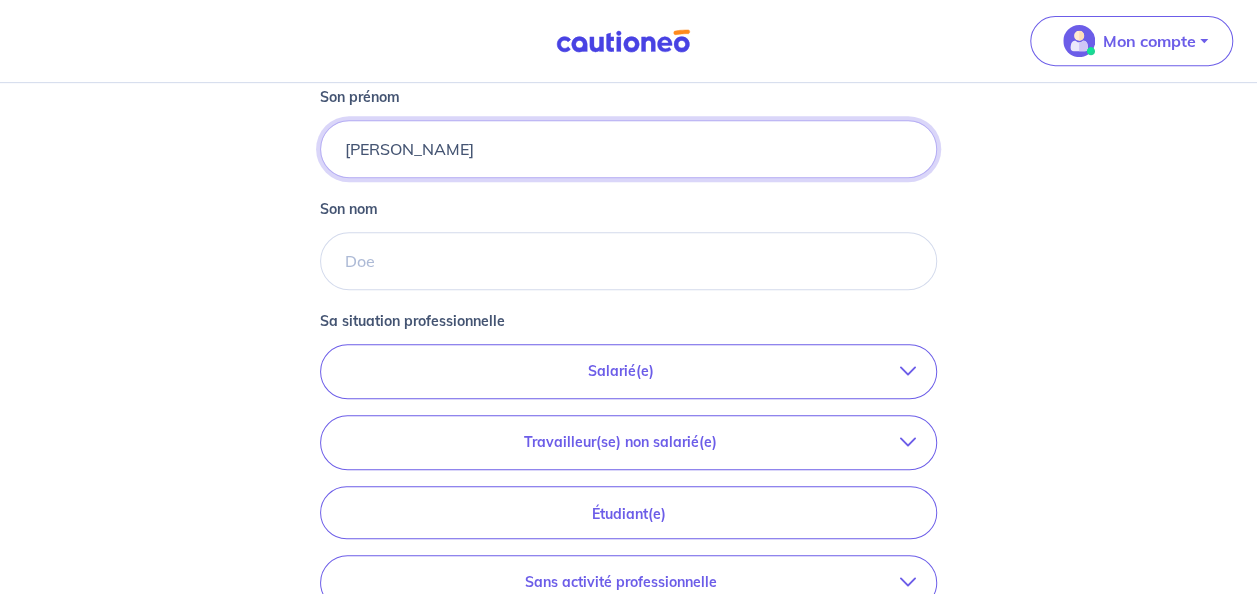 type on "JOHN" 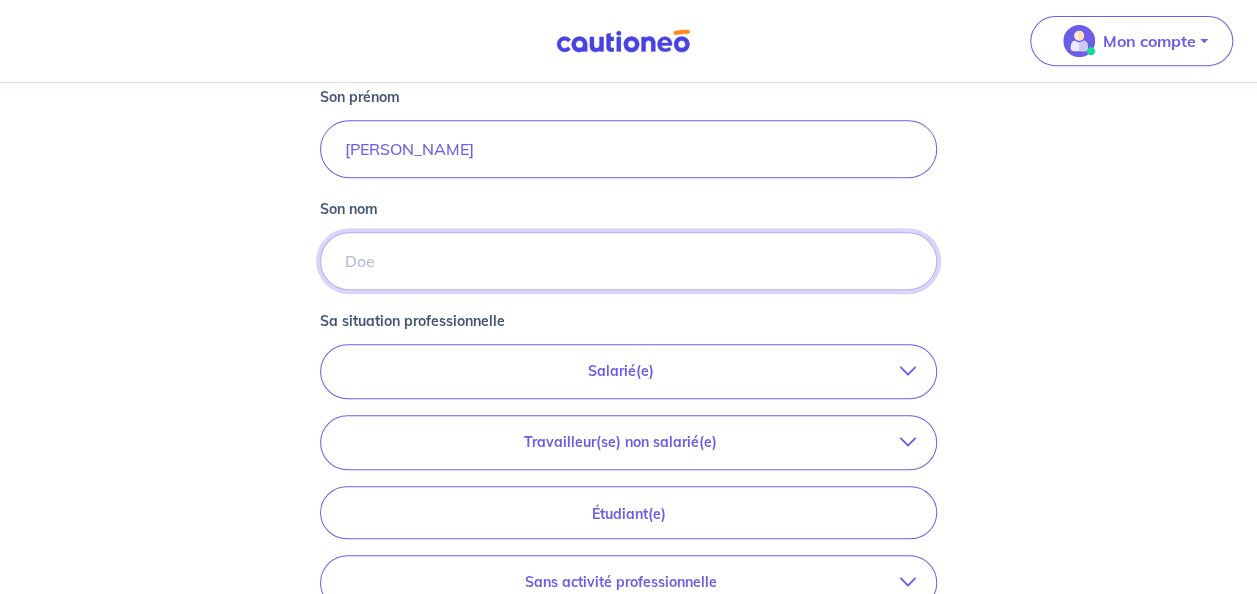 click on "Son nom" at bounding box center (628, 261) 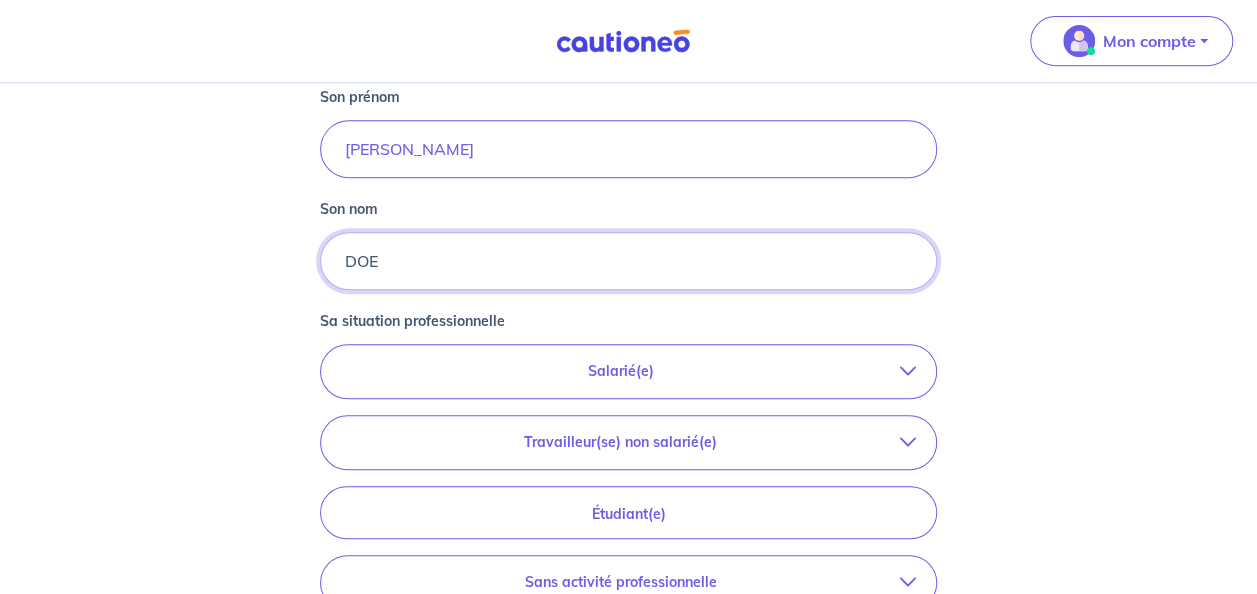 type on "DOE" 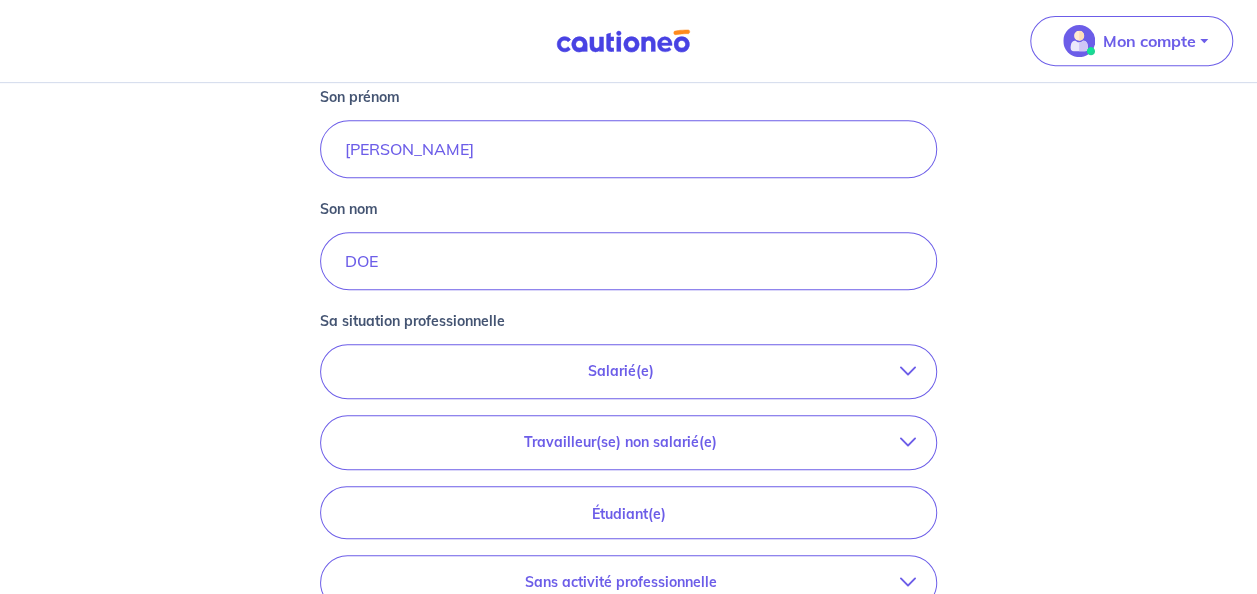 click on "Travailleur(se) non salarié(e)" at bounding box center (620, 442) 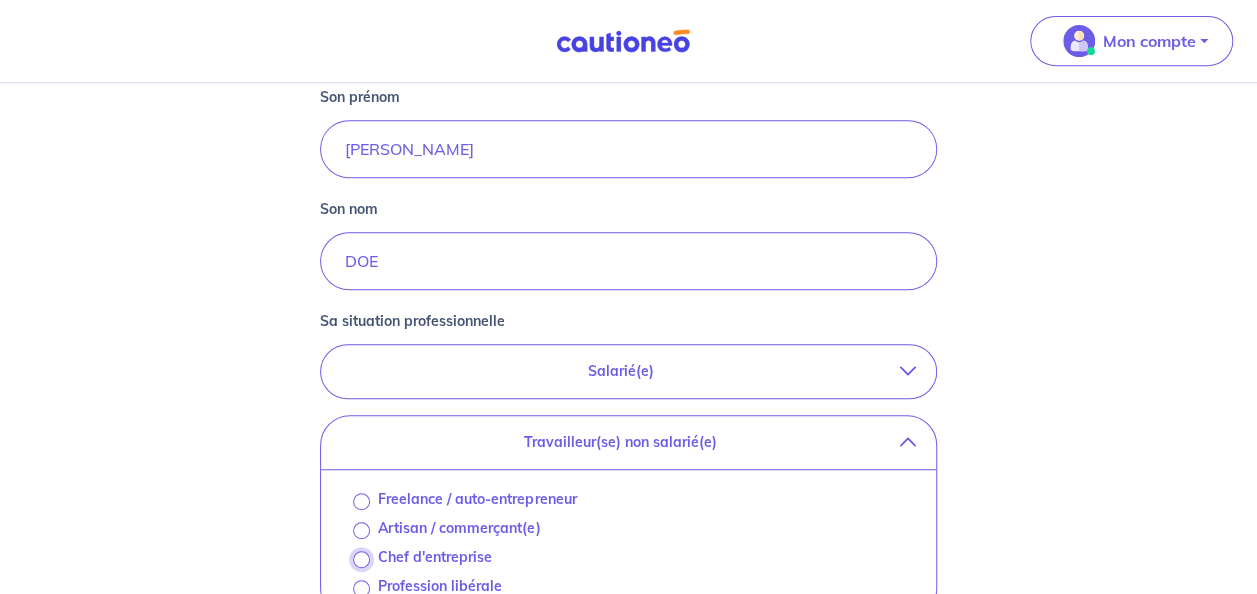 click on "Chef d'entreprise" at bounding box center [361, 559] 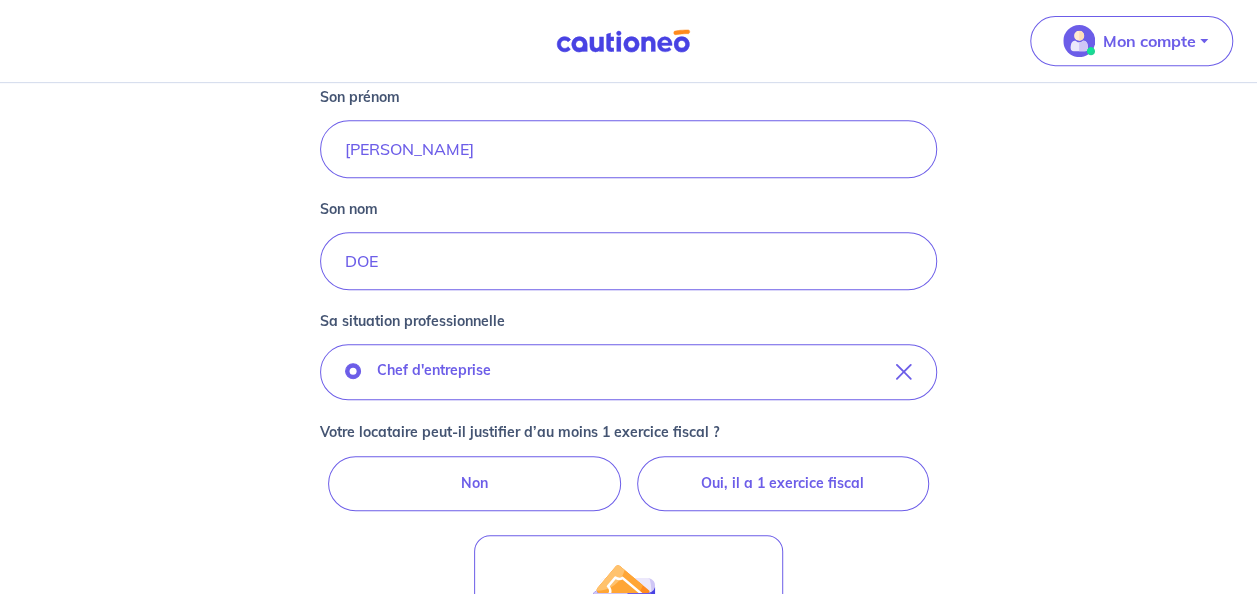click on "Oui, il a 1 exercice fiscal" at bounding box center (783, 483) 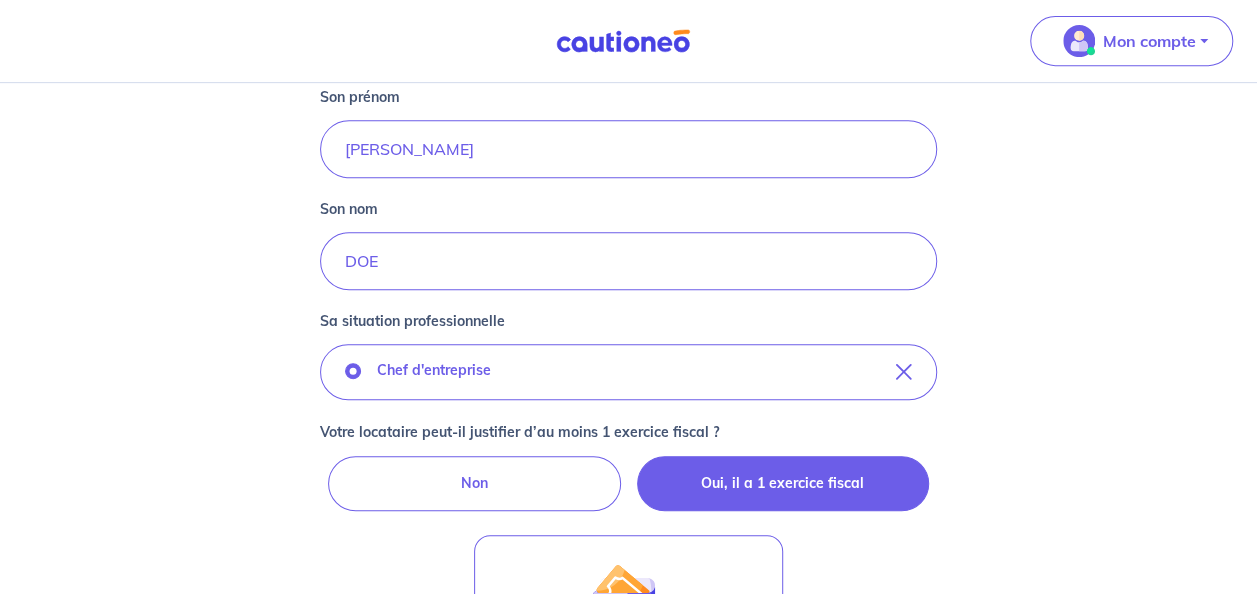 radio on "true" 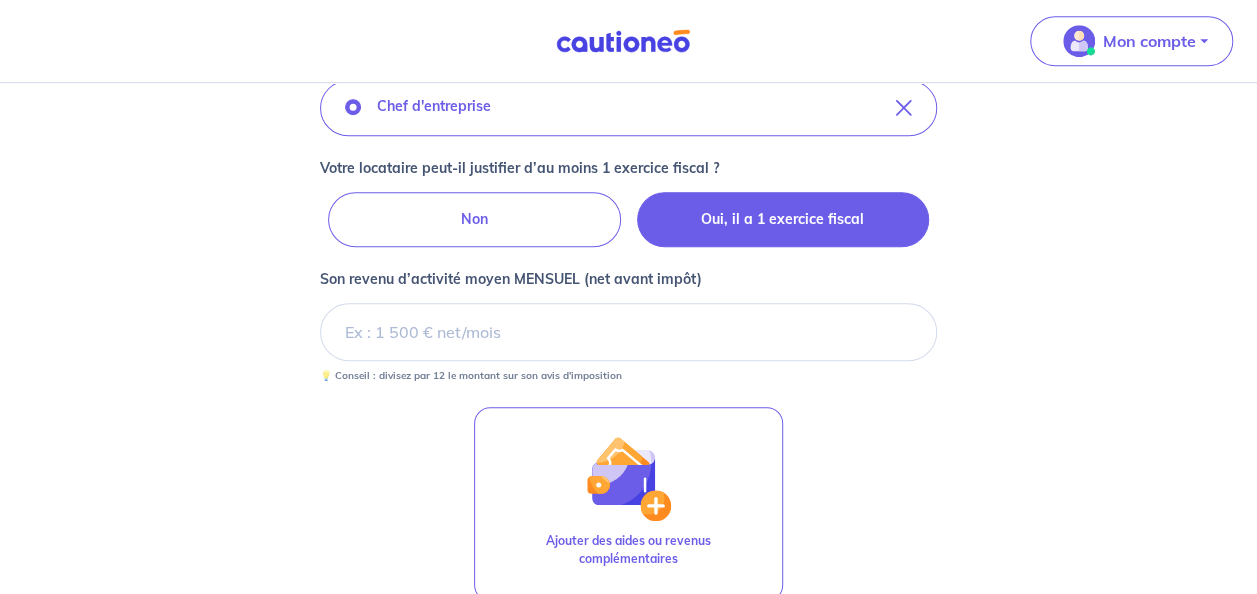 scroll, scrollTop: 695, scrollLeft: 0, axis: vertical 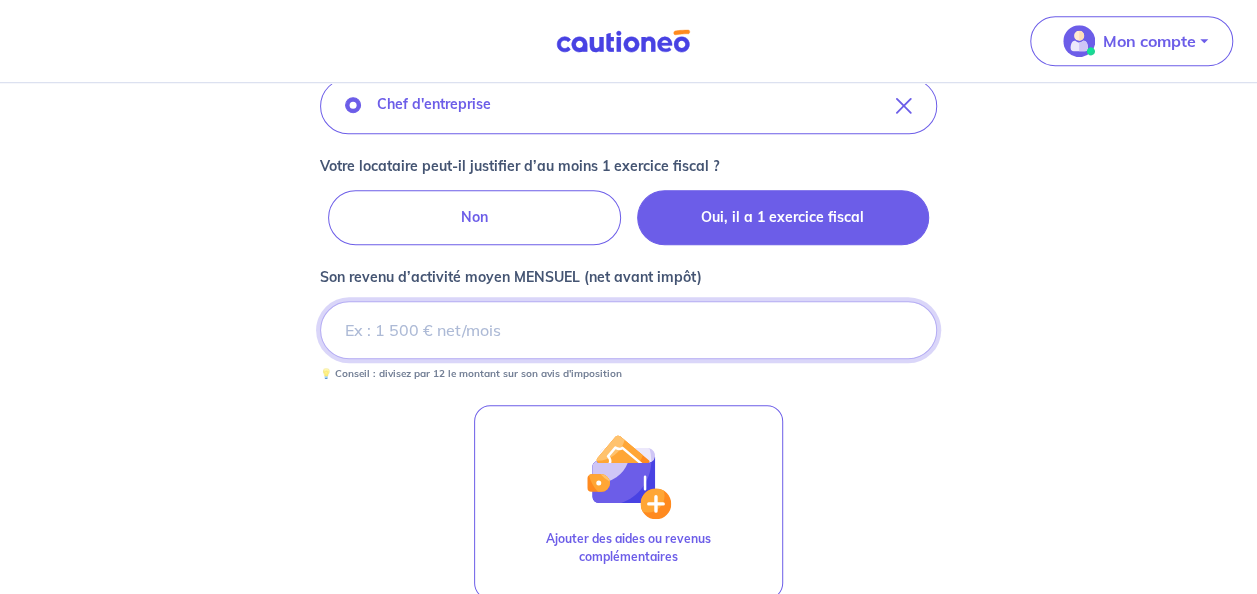 click on "Son revenu d’activité moyen MENSUEL (net avant impôt)" at bounding box center [628, 330] 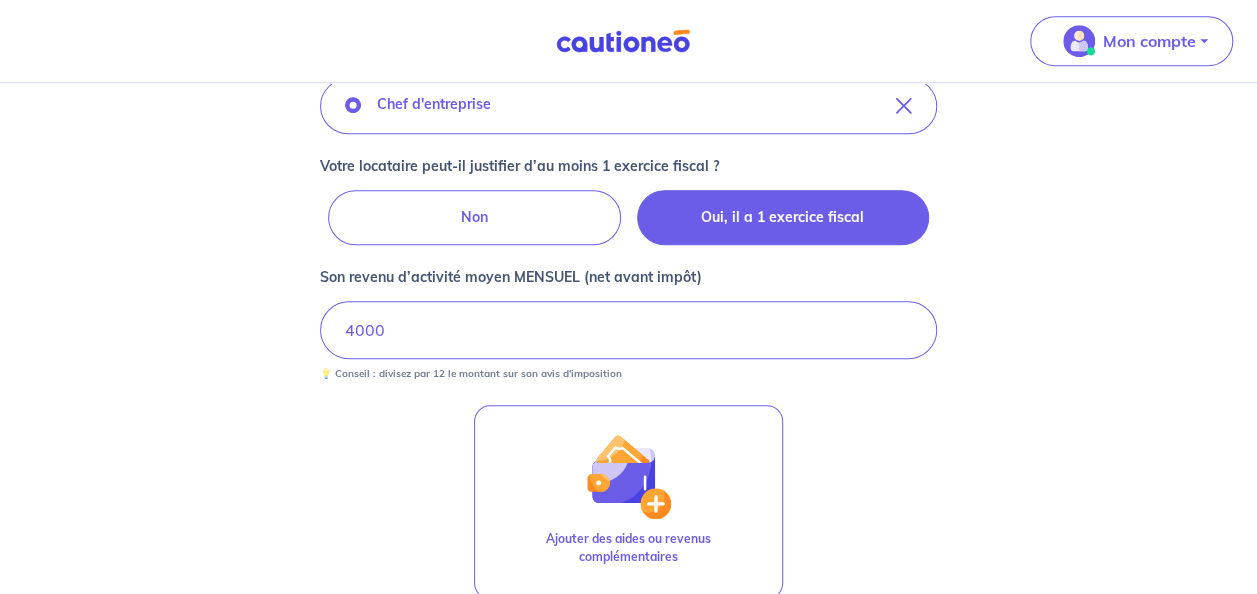 drag, startPoint x: 1256, startPoint y: 367, endPoint x: 1268, endPoint y: 430, distance: 64.132675 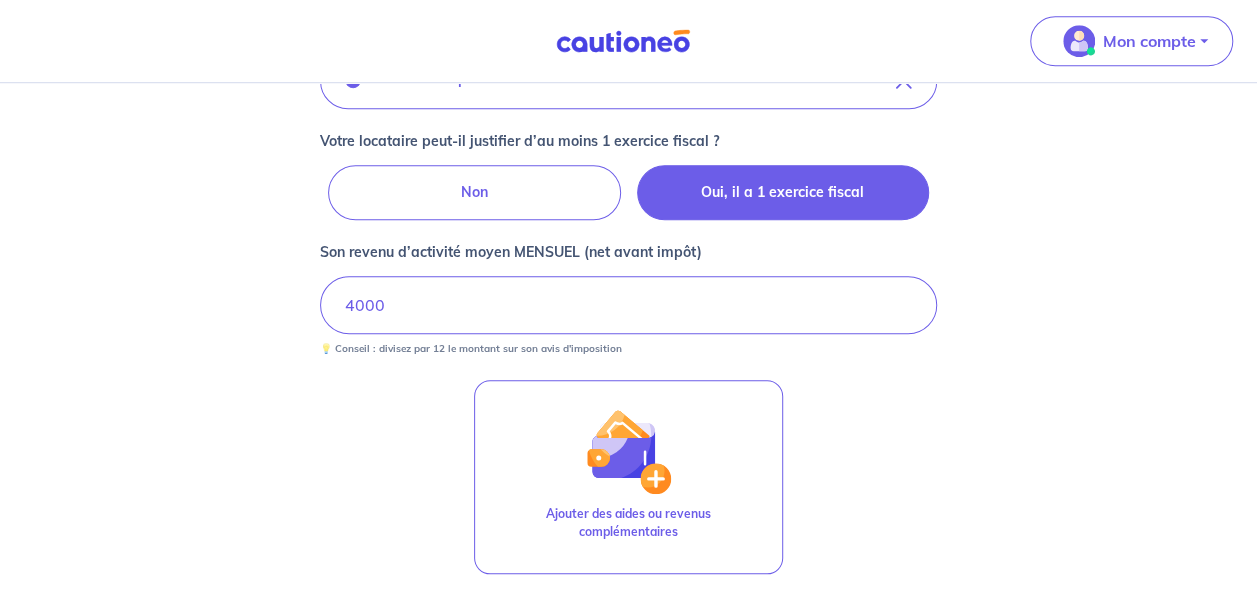 scroll, scrollTop: 847, scrollLeft: 0, axis: vertical 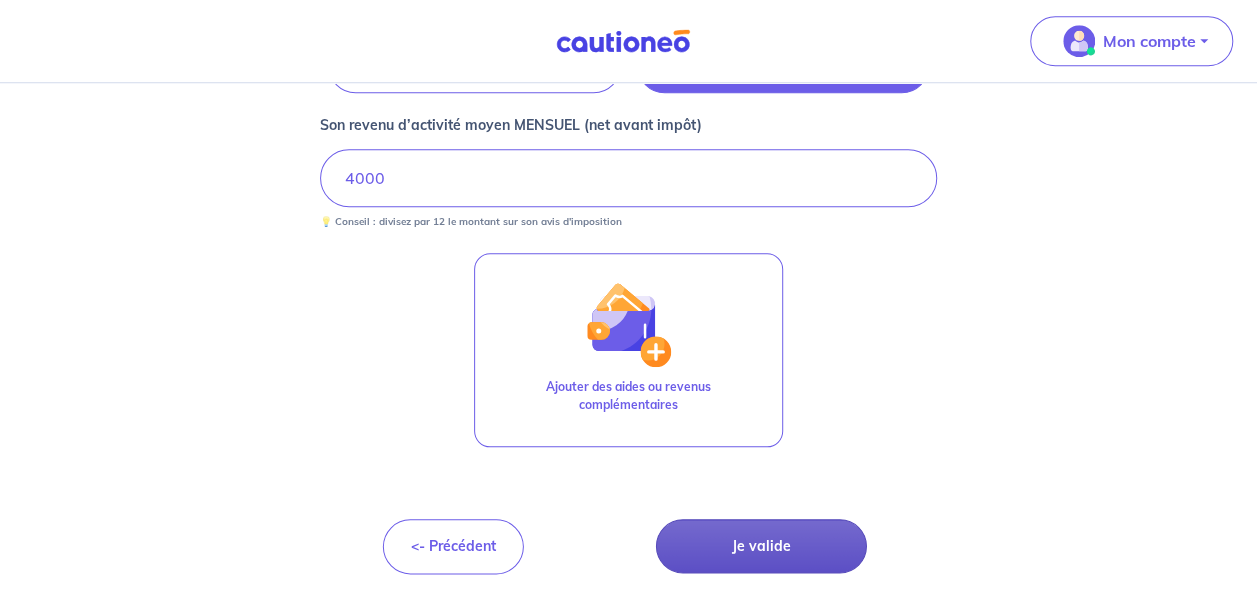 click on "Je valide" at bounding box center [761, 546] 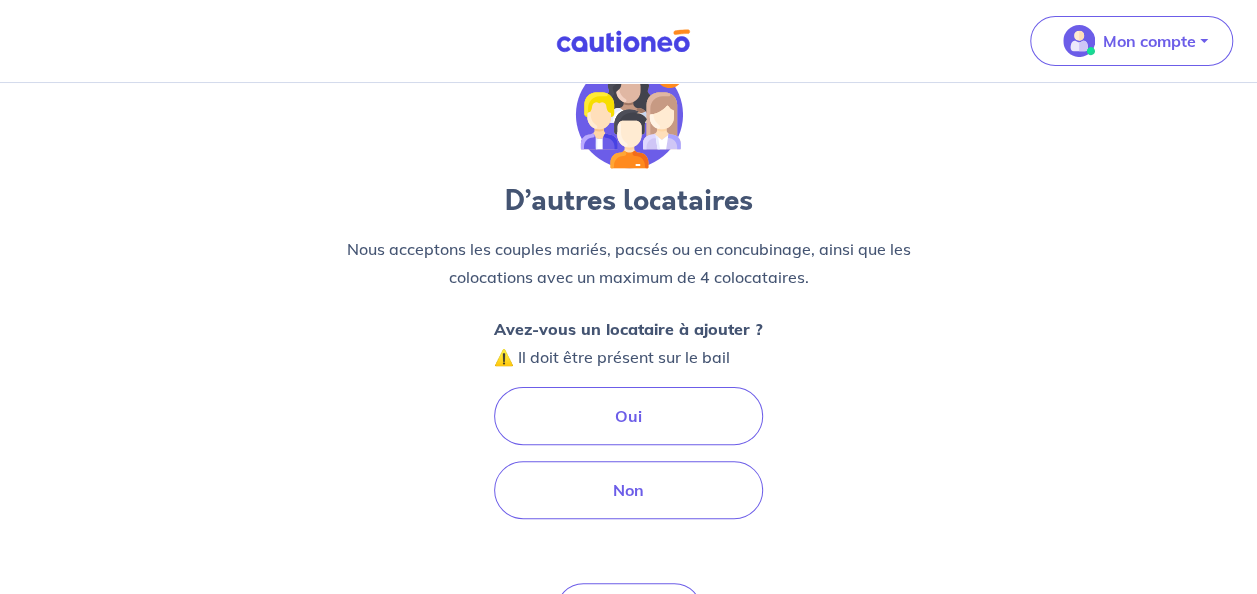 scroll, scrollTop: 0, scrollLeft: 0, axis: both 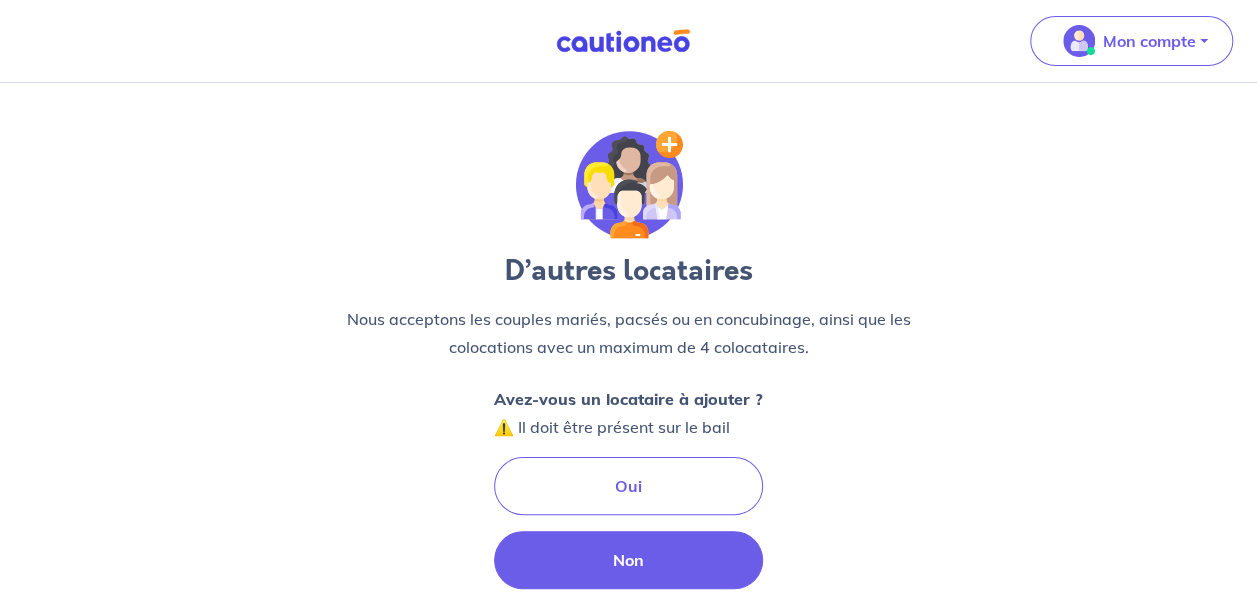 click on "Non" at bounding box center [628, 560] 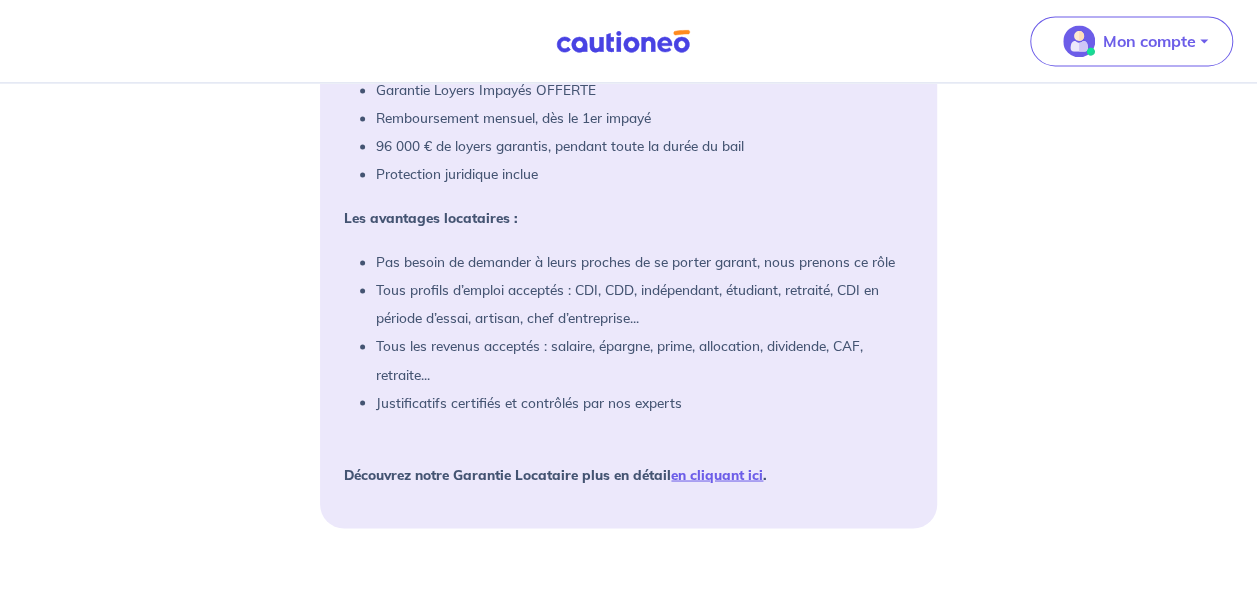 scroll, scrollTop: 1510, scrollLeft: 0, axis: vertical 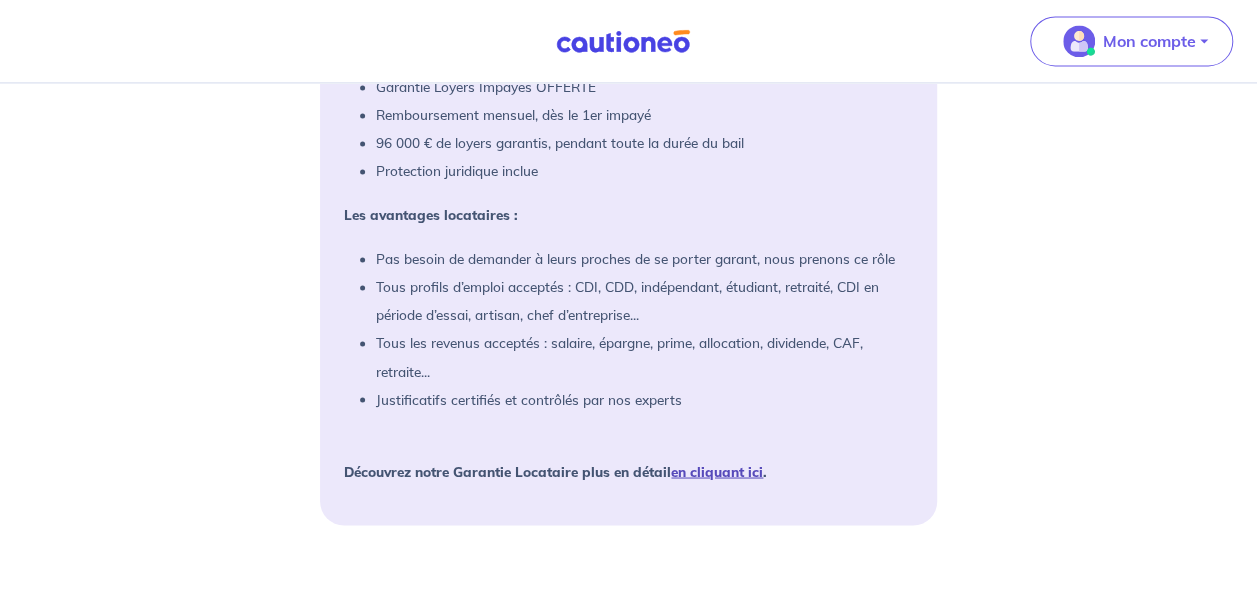 click on "en cliquant ici" at bounding box center [717, 470] 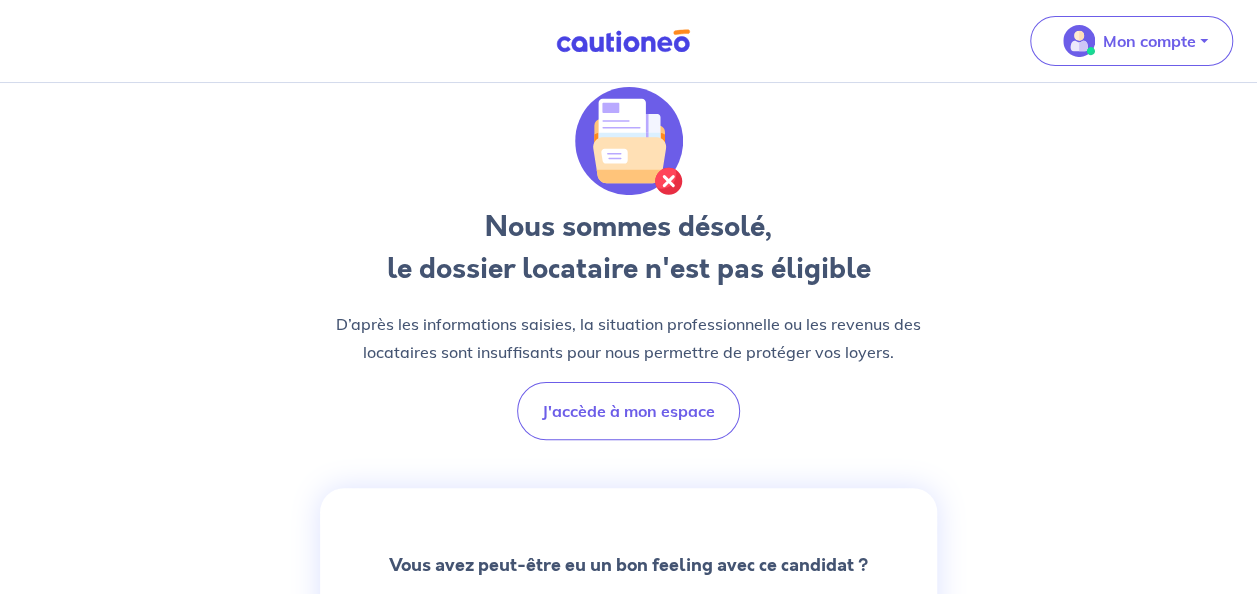 scroll, scrollTop: 0, scrollLeft: 0, axis: both 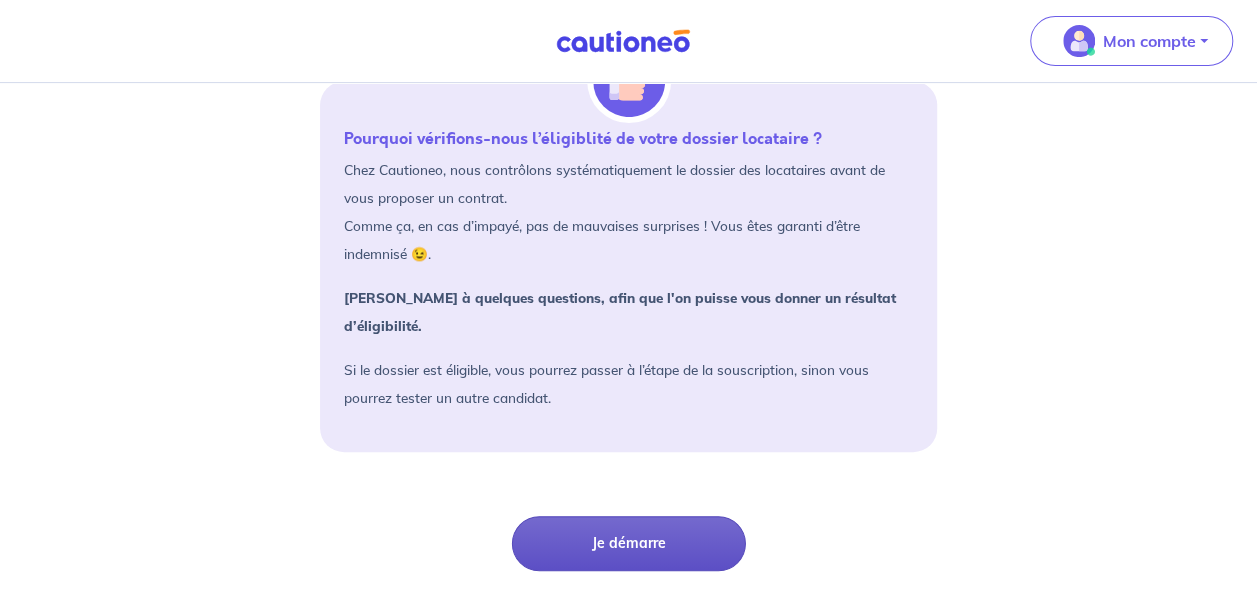 click on "Je démarre" at bounding box center [629, 543] 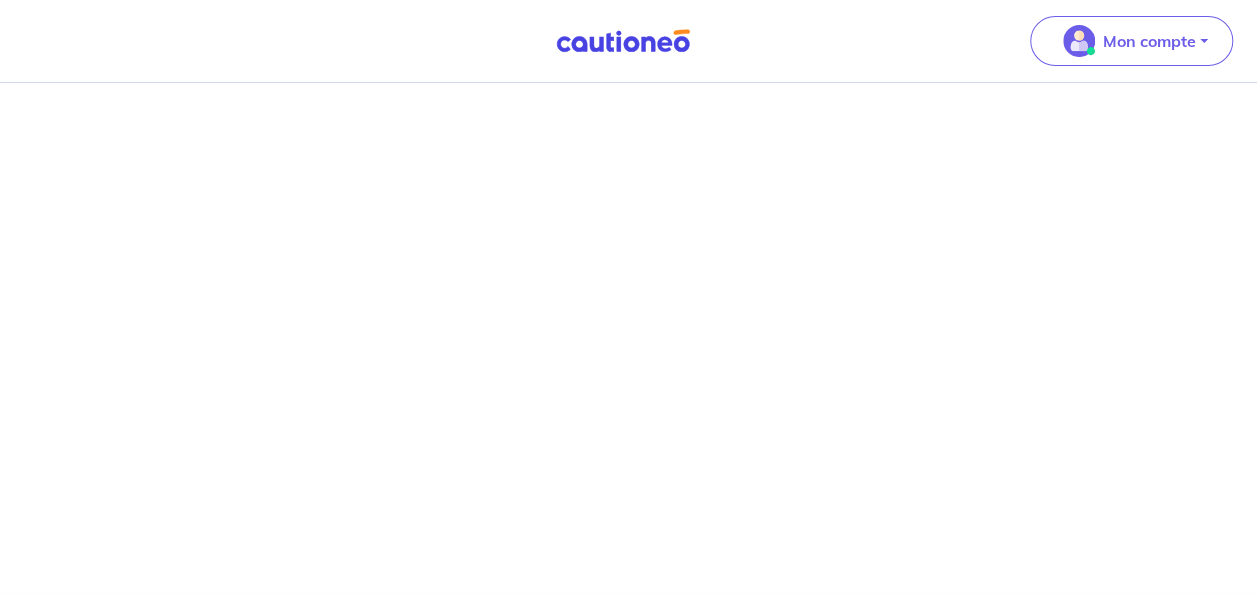 scroll, scrollTop: 0, scrollLeft: 0, axis: both 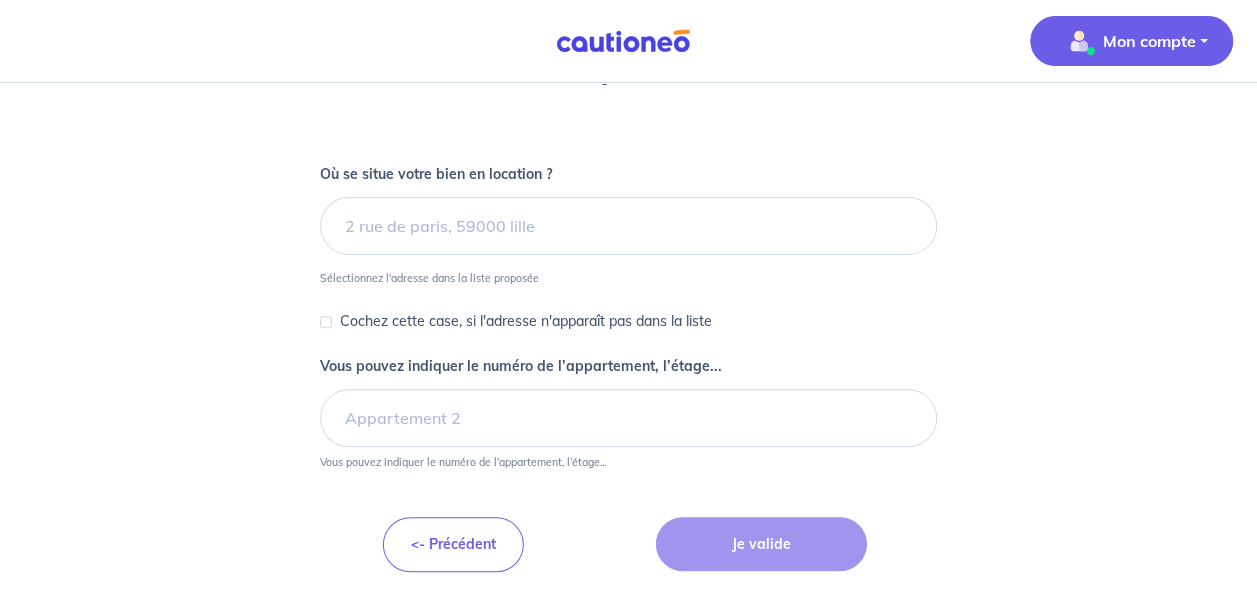 click on "Mon compte" at bounding box center (1125, 41) 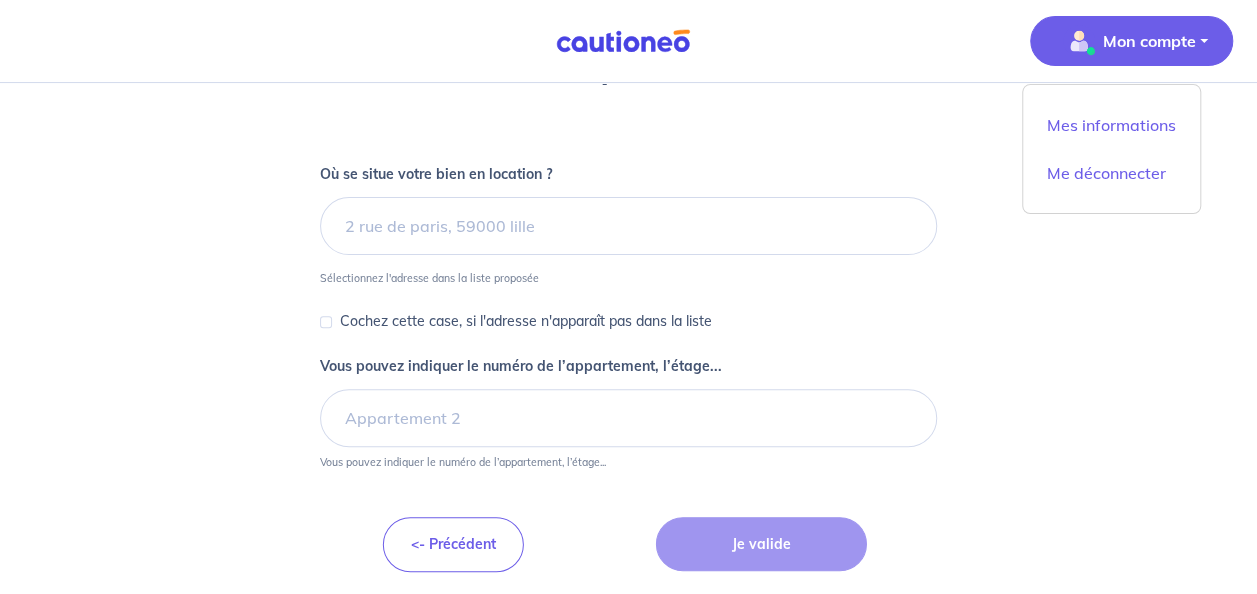 click on "Où se situe votre bien en location ? Sélectionnez l'adresse dans la liste proposée Cochez cette case, si l'adresse n'apparaît pas dans la liste Vous pouvez indiquer le numéro de l’appartement, l’étage... Vous pouvez indiquer le numéro de l’appartement, l’étage... <- Précédent Je valide" at bounding box center [628, 322] 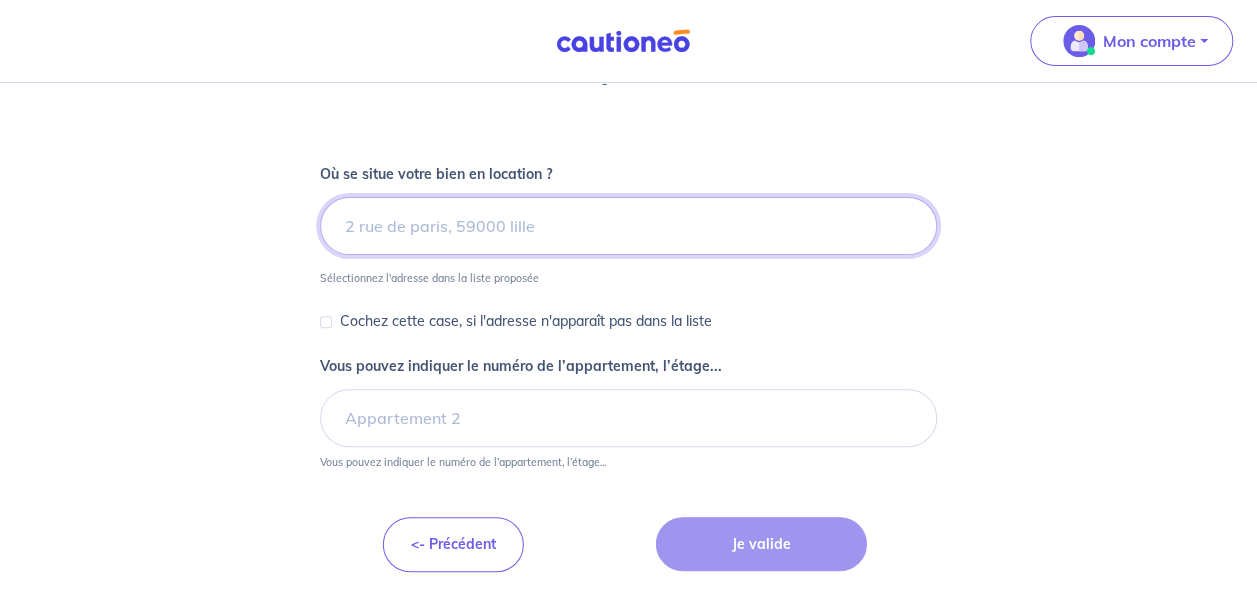 click at bounding box center (628, 226) 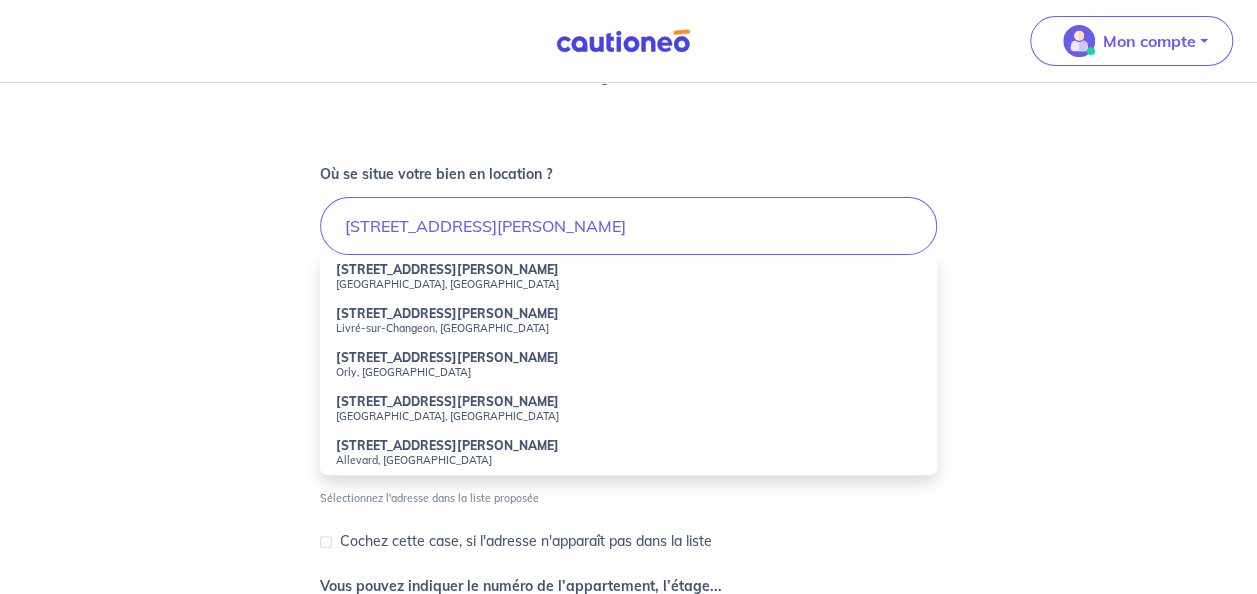 click on "[GEOGRAPHIC_DATA], [GEOGRAPHIC_DATA]" at bounding box center (628, 284) 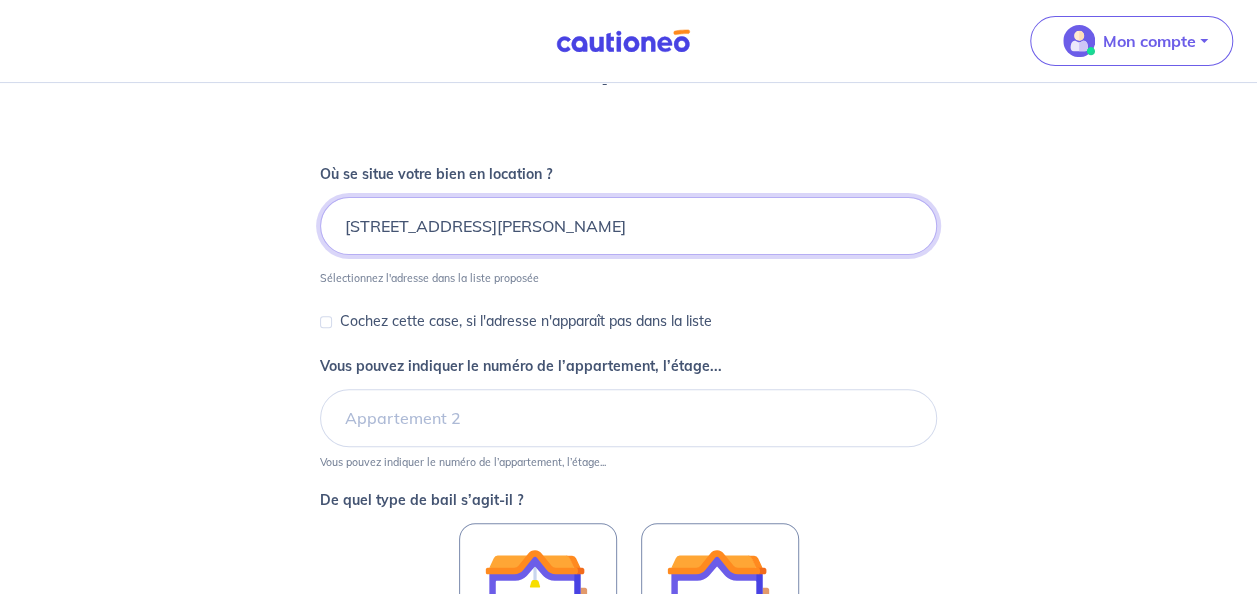 click on "6 Rue Louis Guérin, Villeurbanne, France" at bounding box center [628, 226] 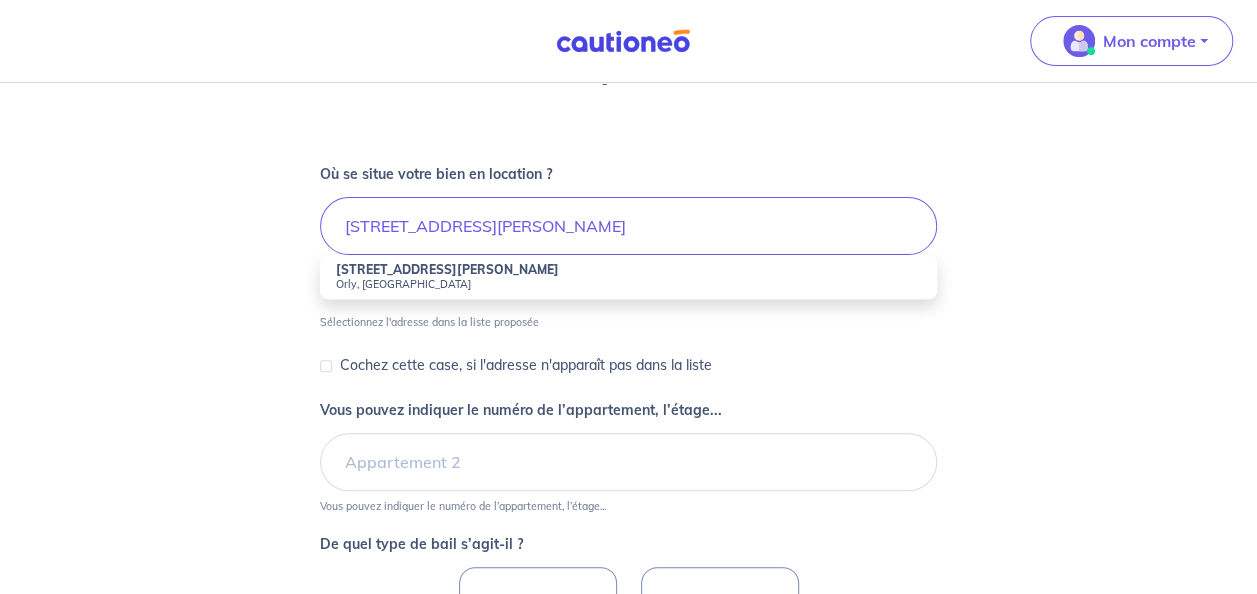 click on "Orly, France" at bounding box center (628, 284) 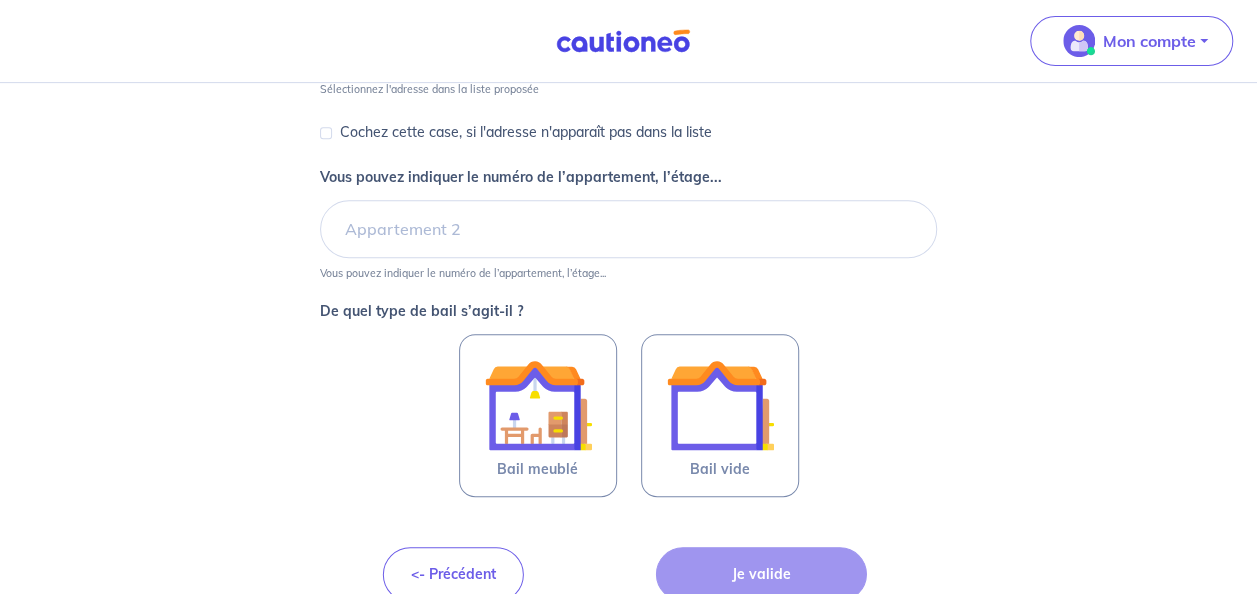 scroll, scrollTop: 376, scrollLeft: 0, axis: vertical 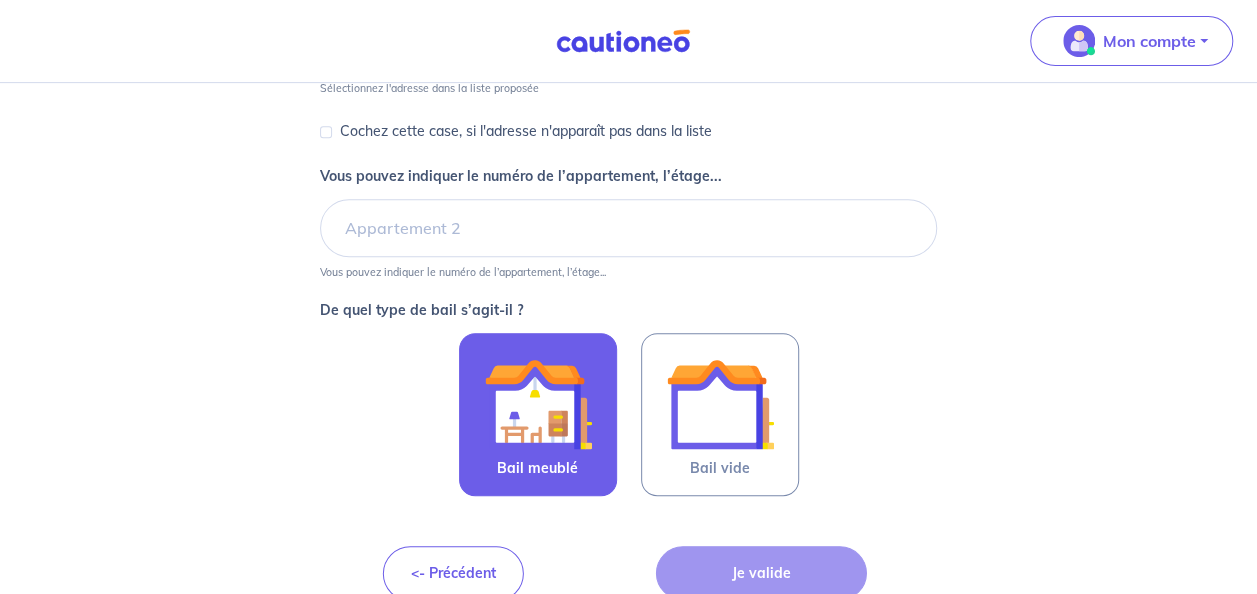 click at bounding box center (538, 404) 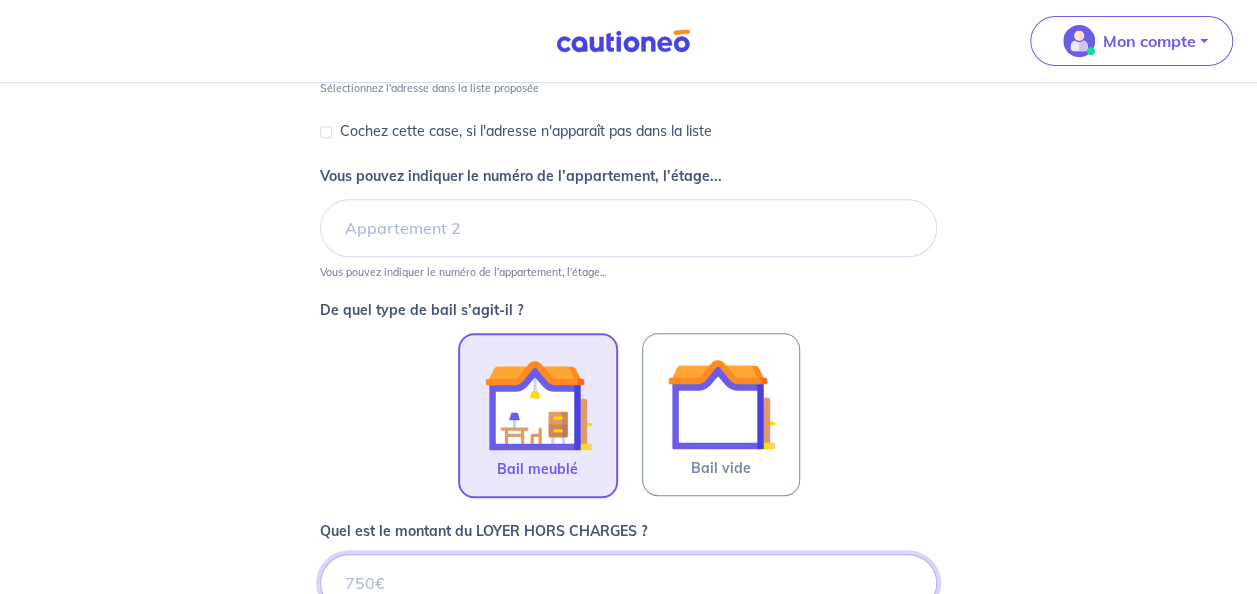 scroll, scrollTop: 390, scrollLeft: 0, axis: vertical 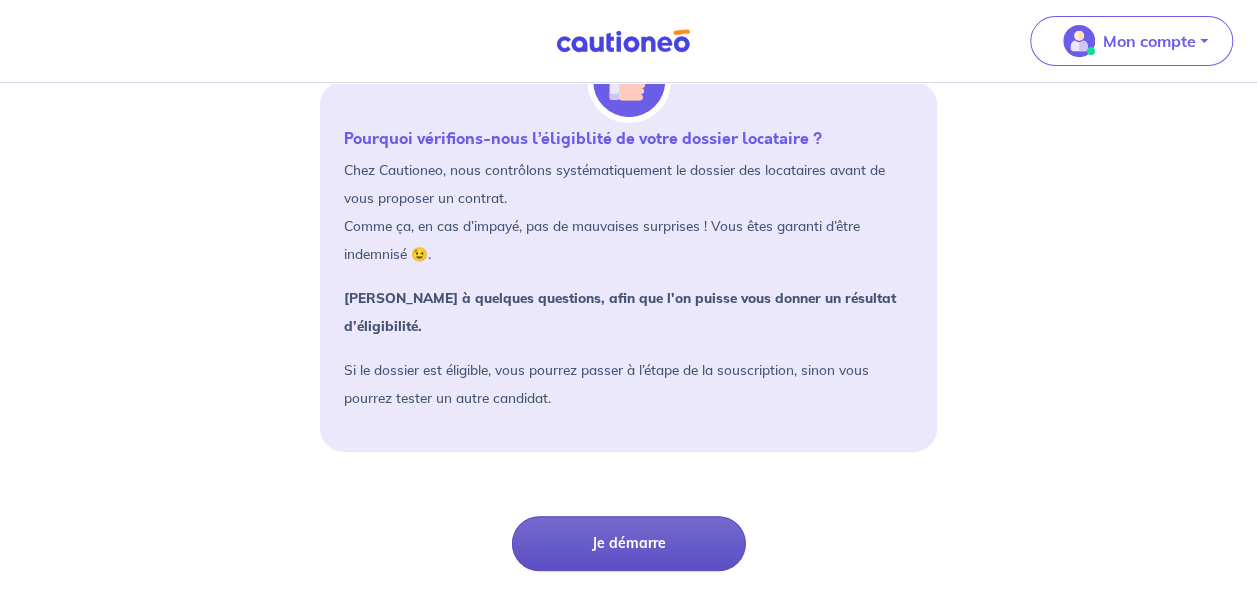 click on "Je démarre" at bounding box center (629, 543) 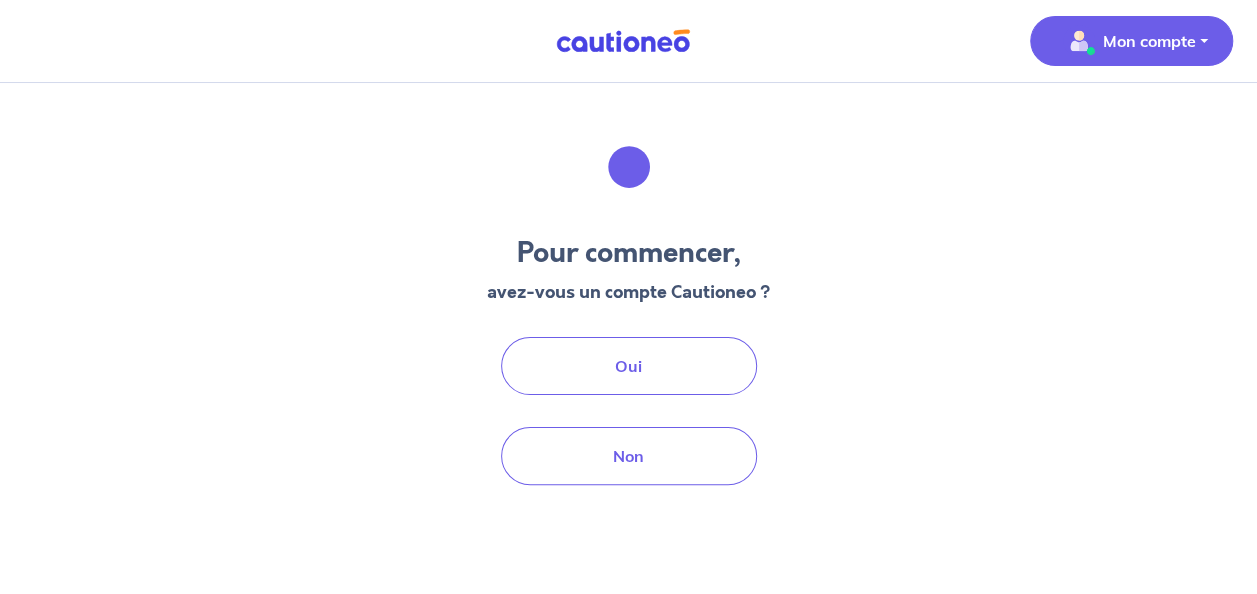 scroll, scrollTop: 0, scrollLeft: 0, axis: both 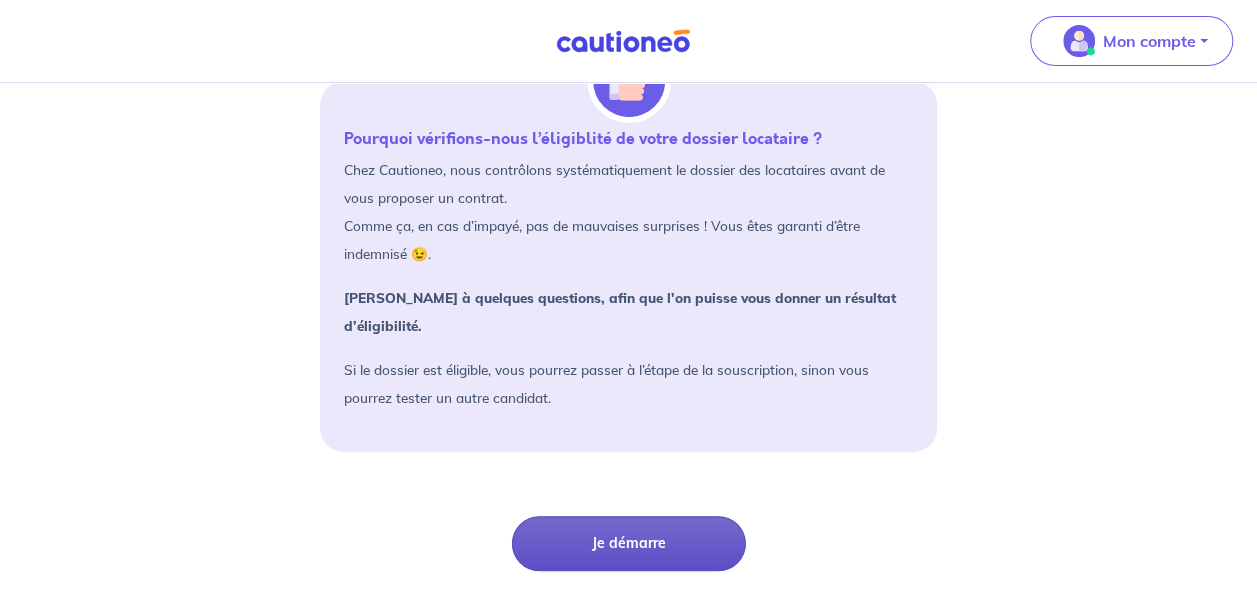 click on "Je démarre" at bounding box center [629, 543] 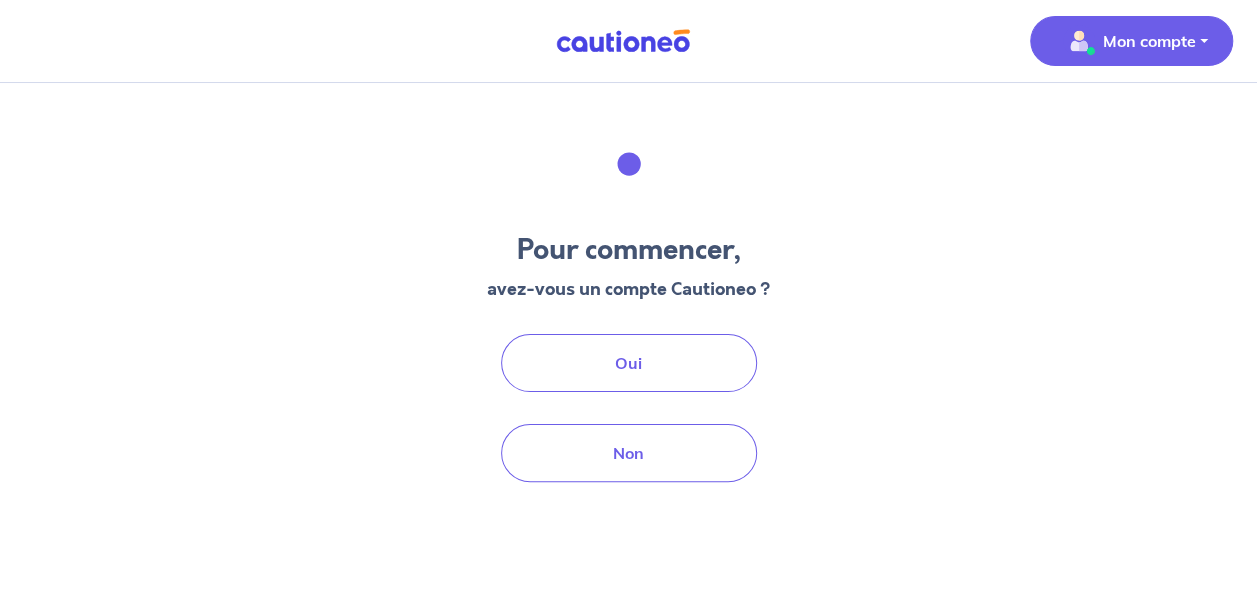 scroll, scrollTop: 18, scrollLeft: 0, axis: vertical 